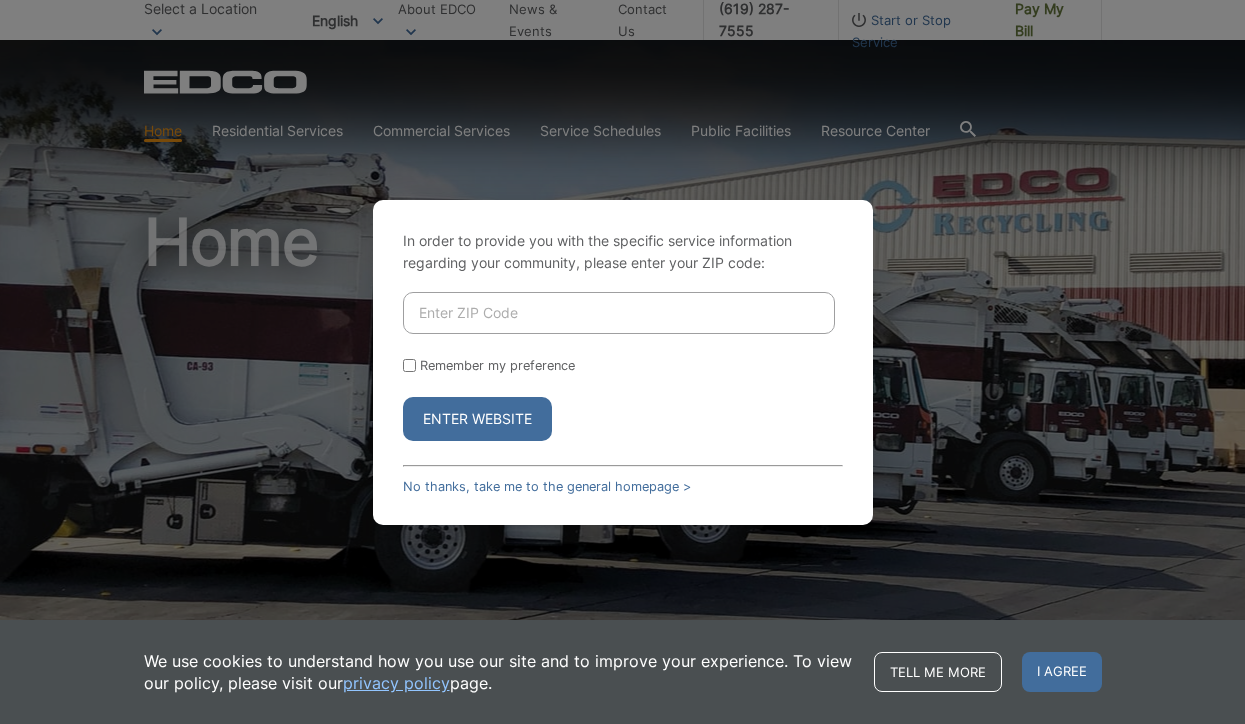 scroll, scrollTop: 0, scrollLeft: 0, axis: both 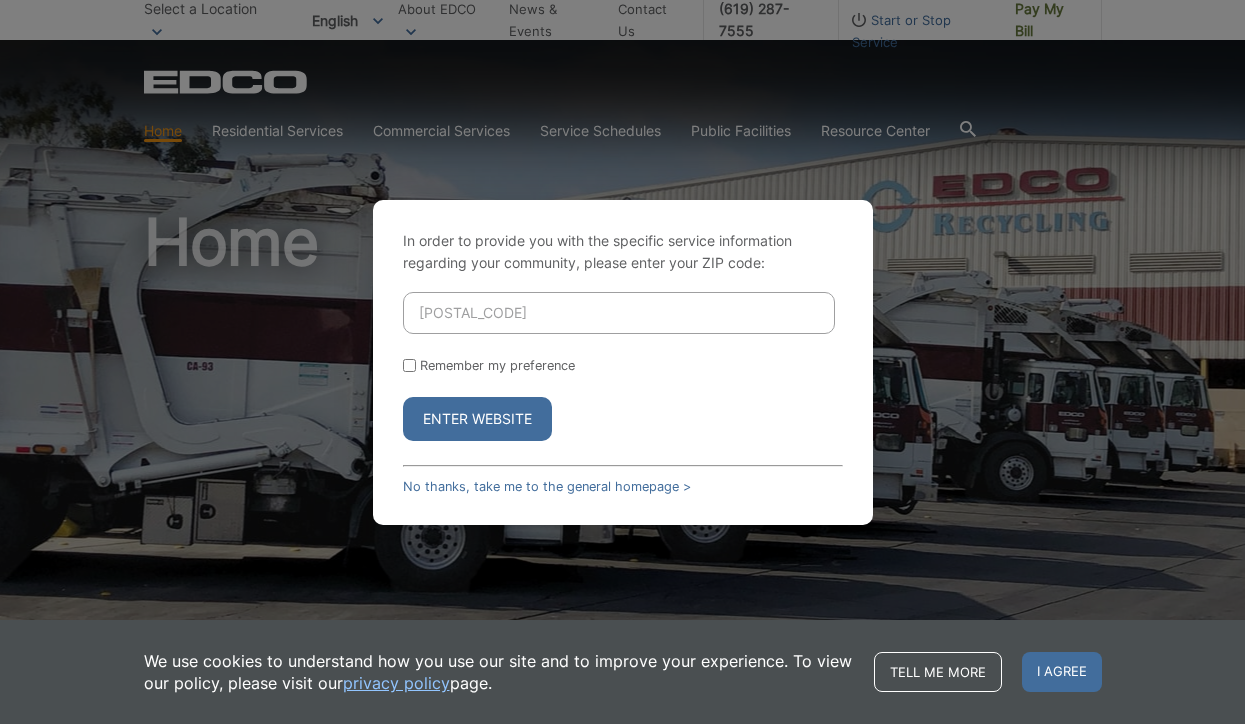 click on "Enter Website" at bounding box center (477, 419) 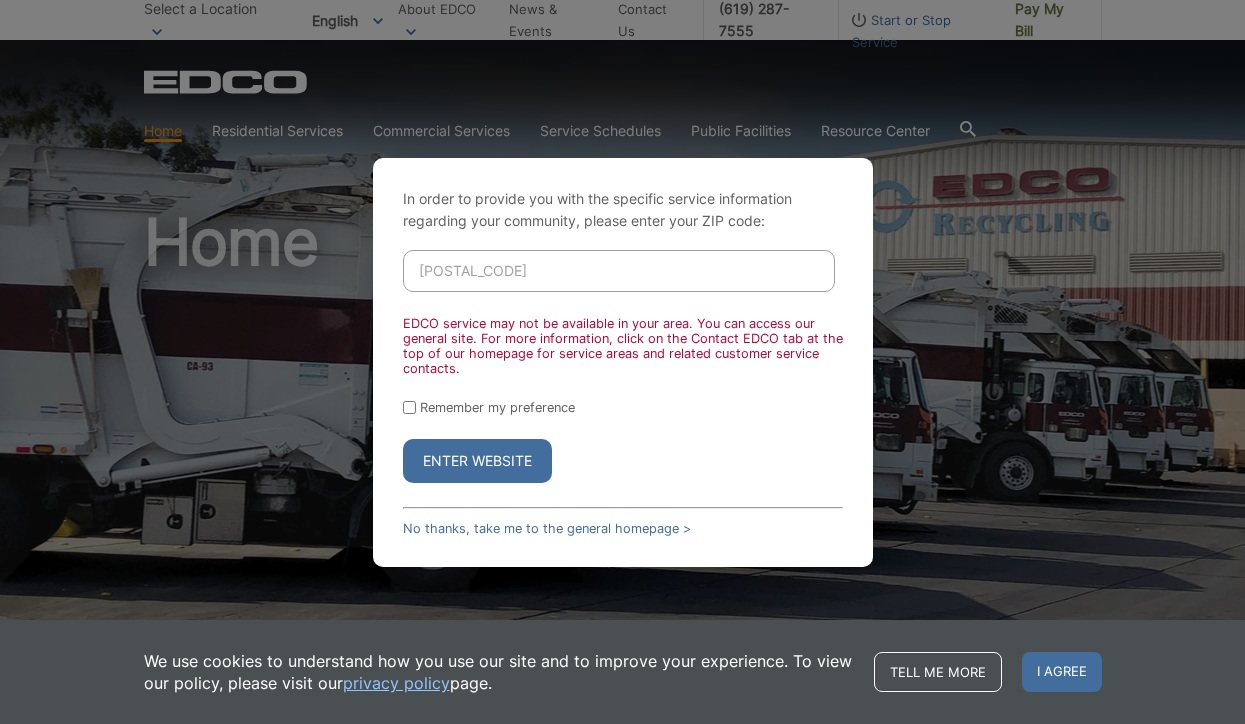 click on "90274" at bounding box center (619, 271) 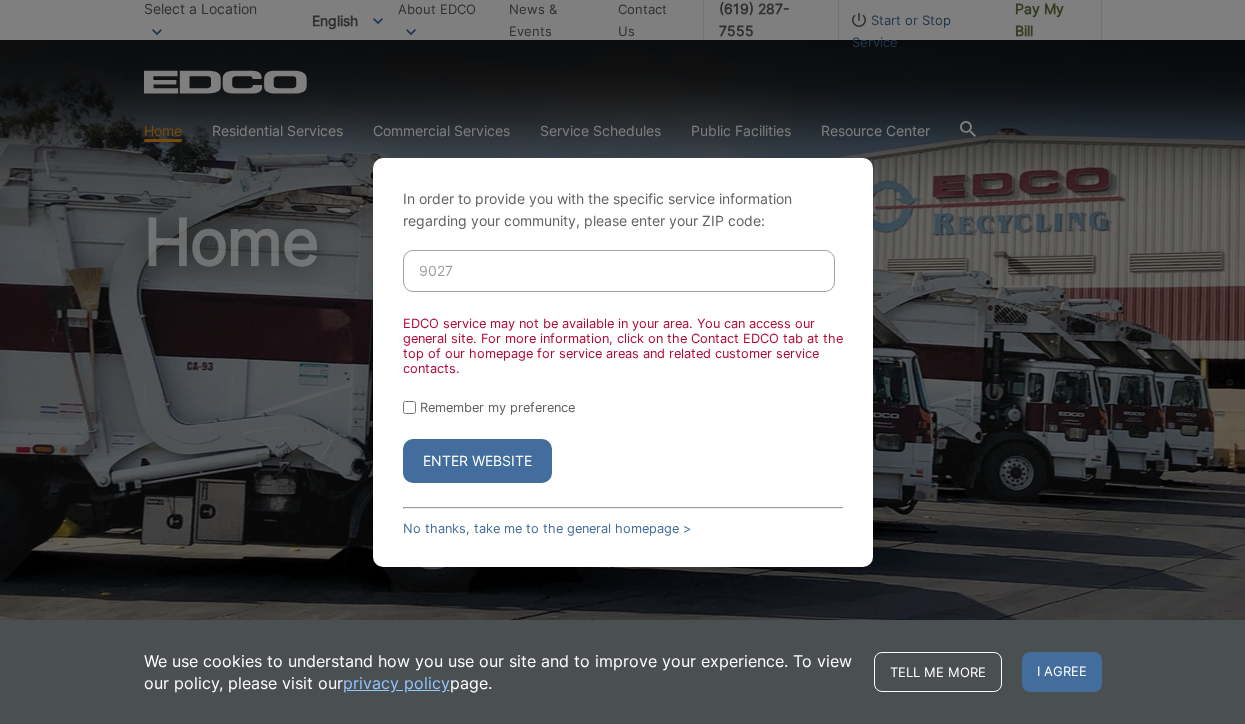 type on "90275" 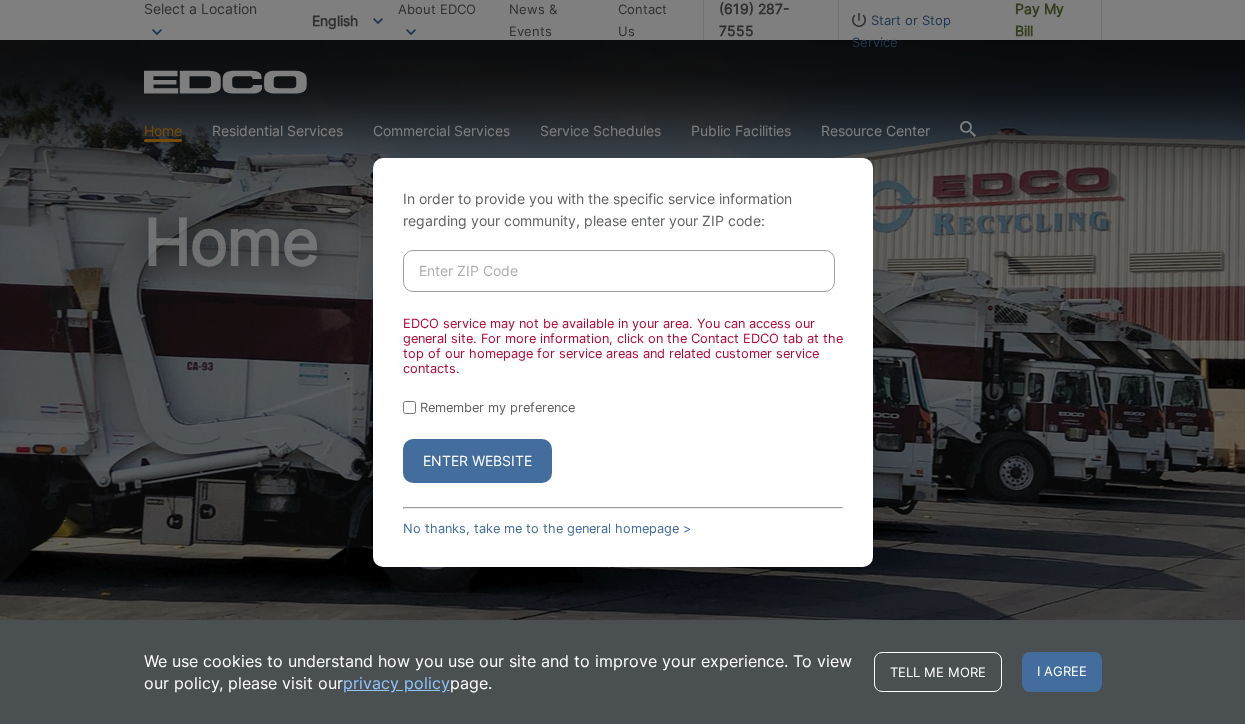 type on "90275" 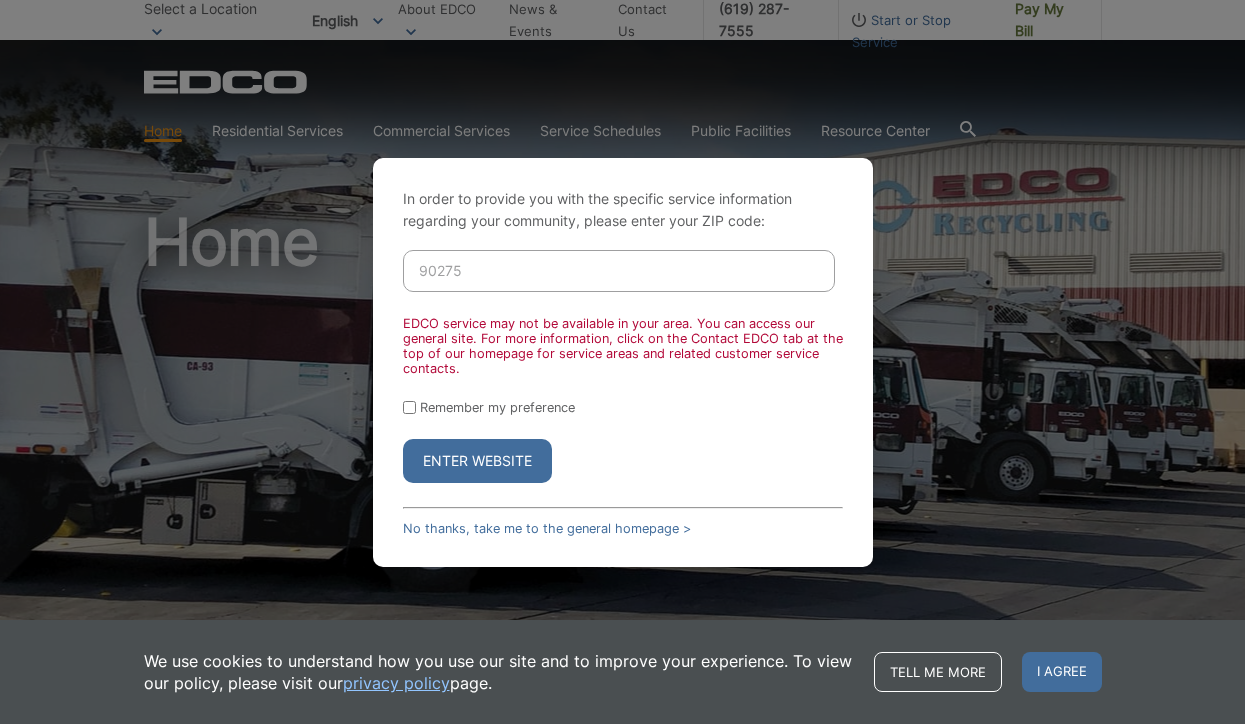 click on "Enter Website" at bounding box center [477, 461] 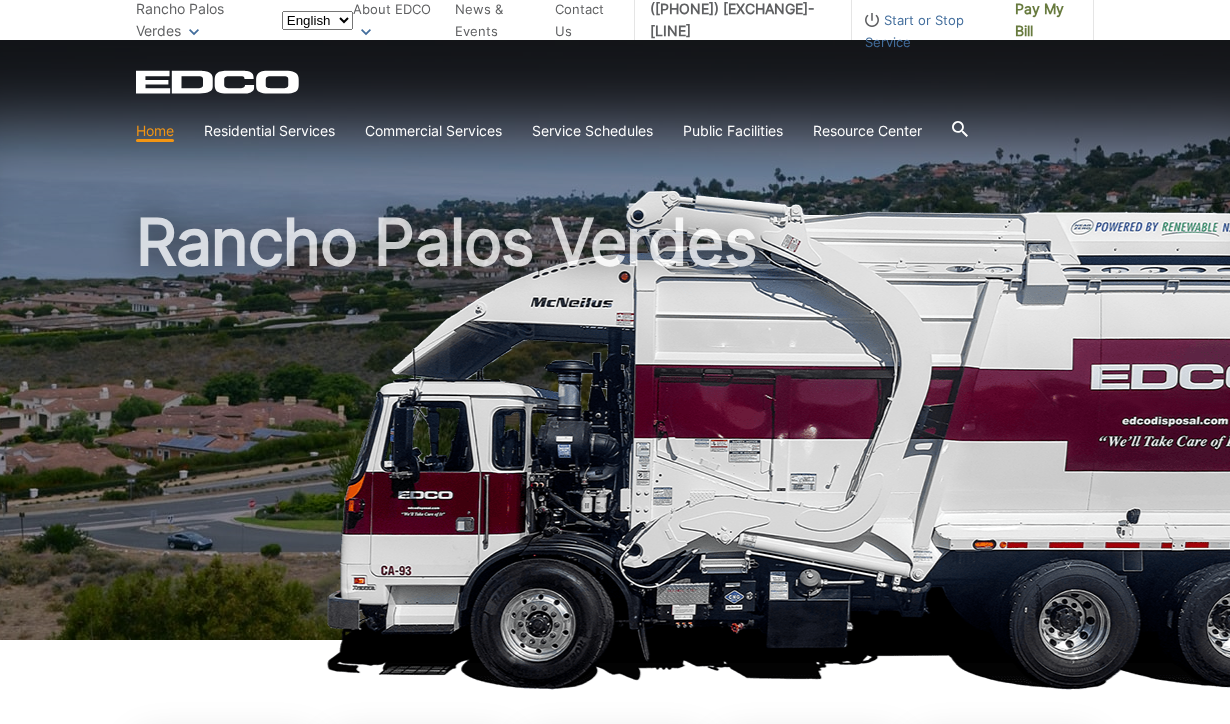 scroll, scrollTop: 0, scrollLeft: 0, axis: both 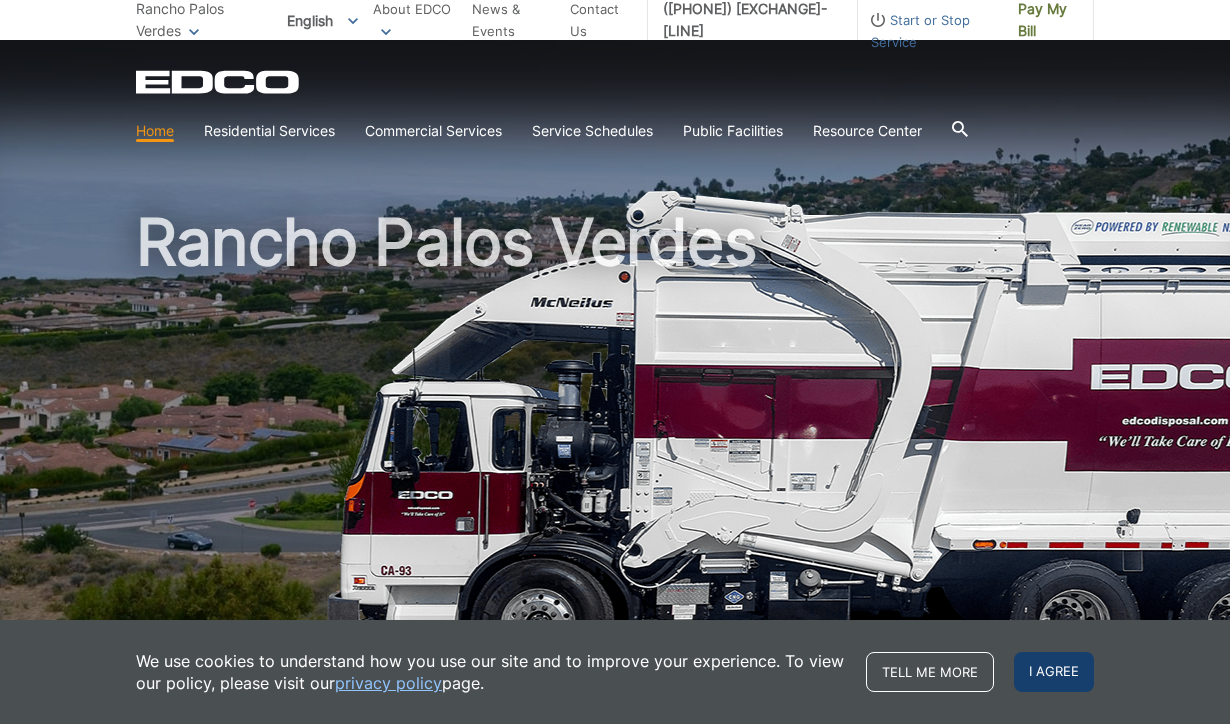 click on "I agree" at bounding box center [1054, 672] 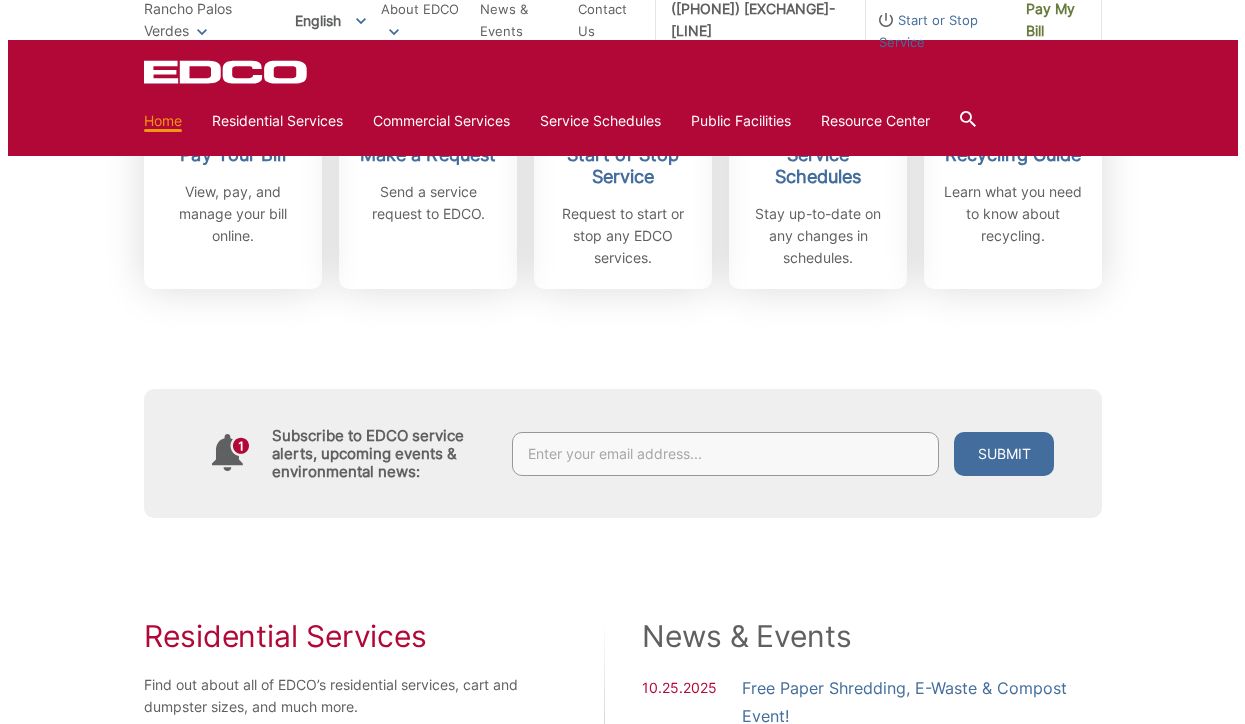 scroll, scrollTop: 0, scrollLeft: 0, axis: both 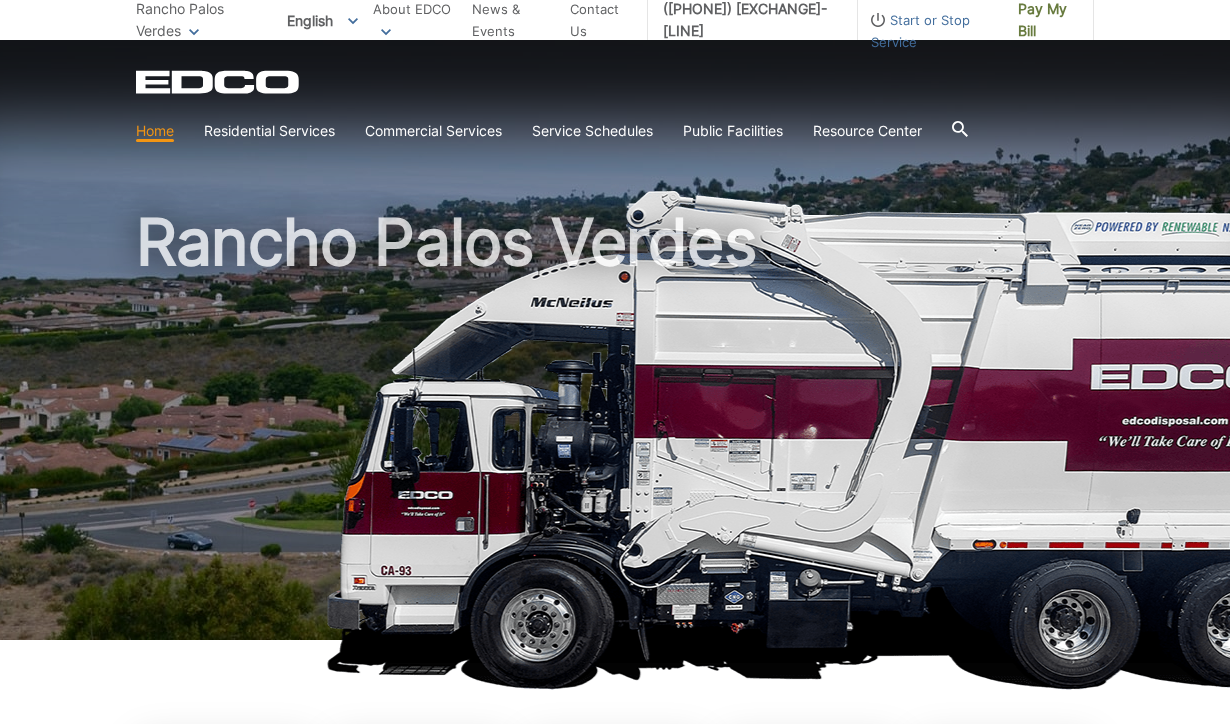 click at bounding box center (194, 31) 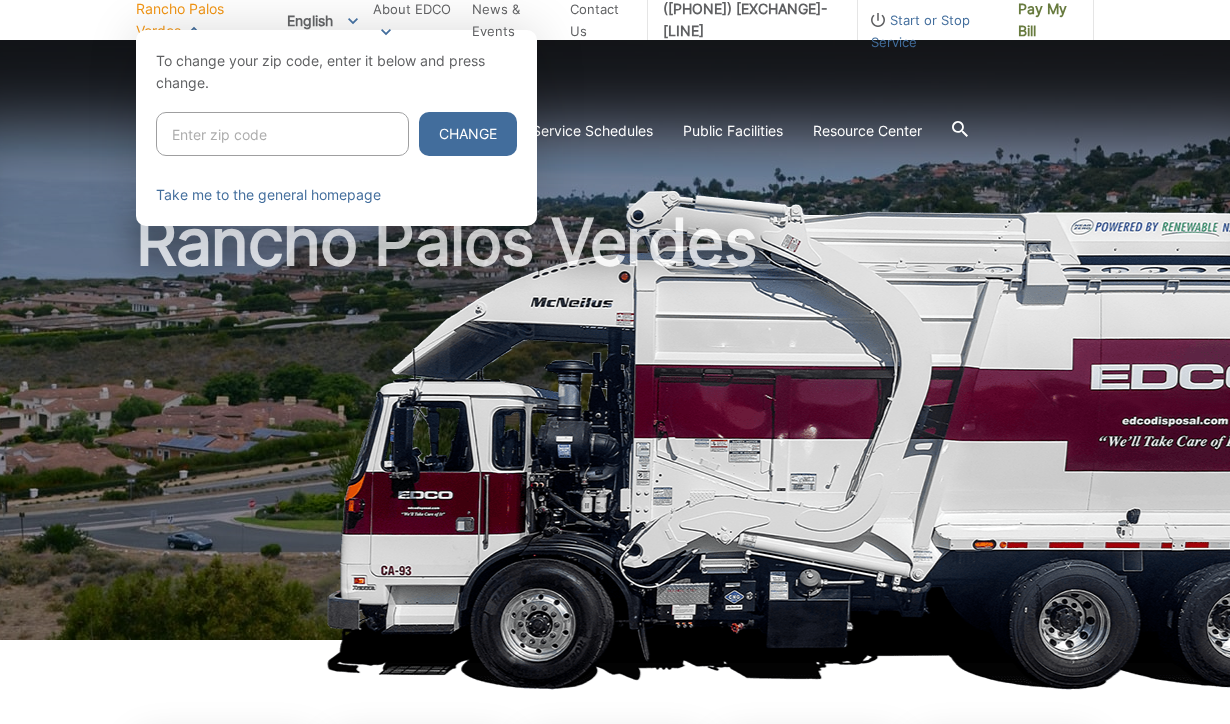 click at bounding box center (282, 134) 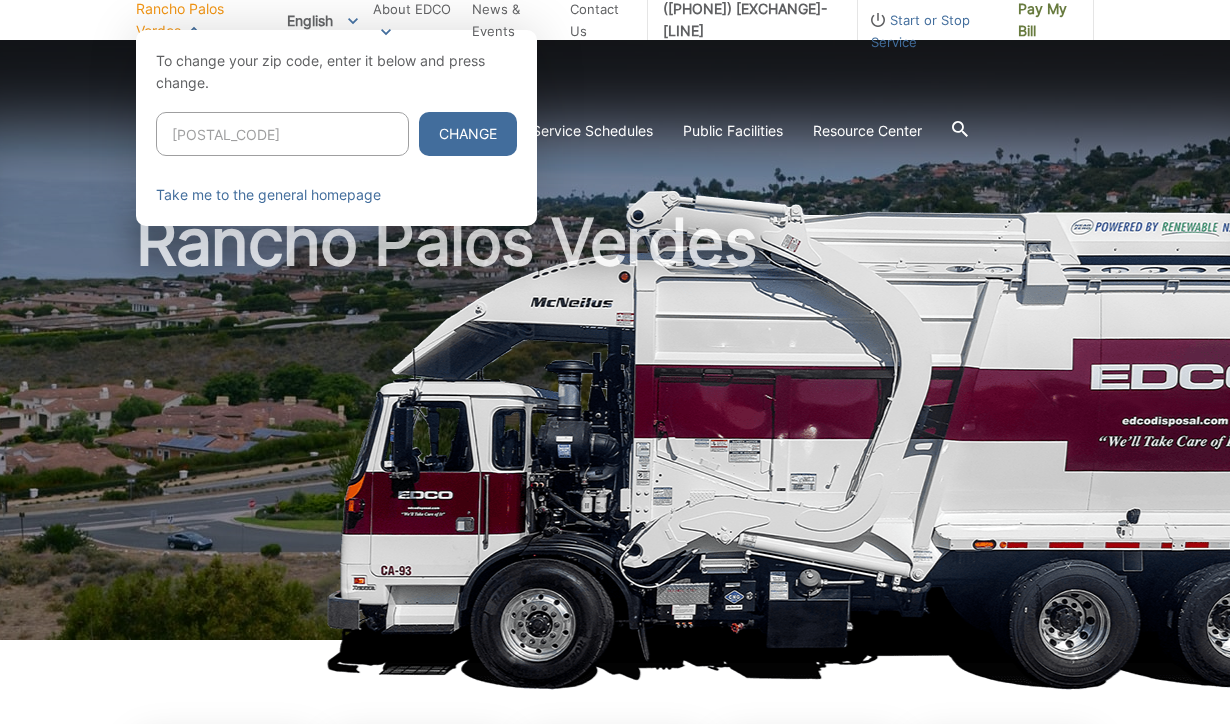 click on "Change" at bounding box center (468, 134) 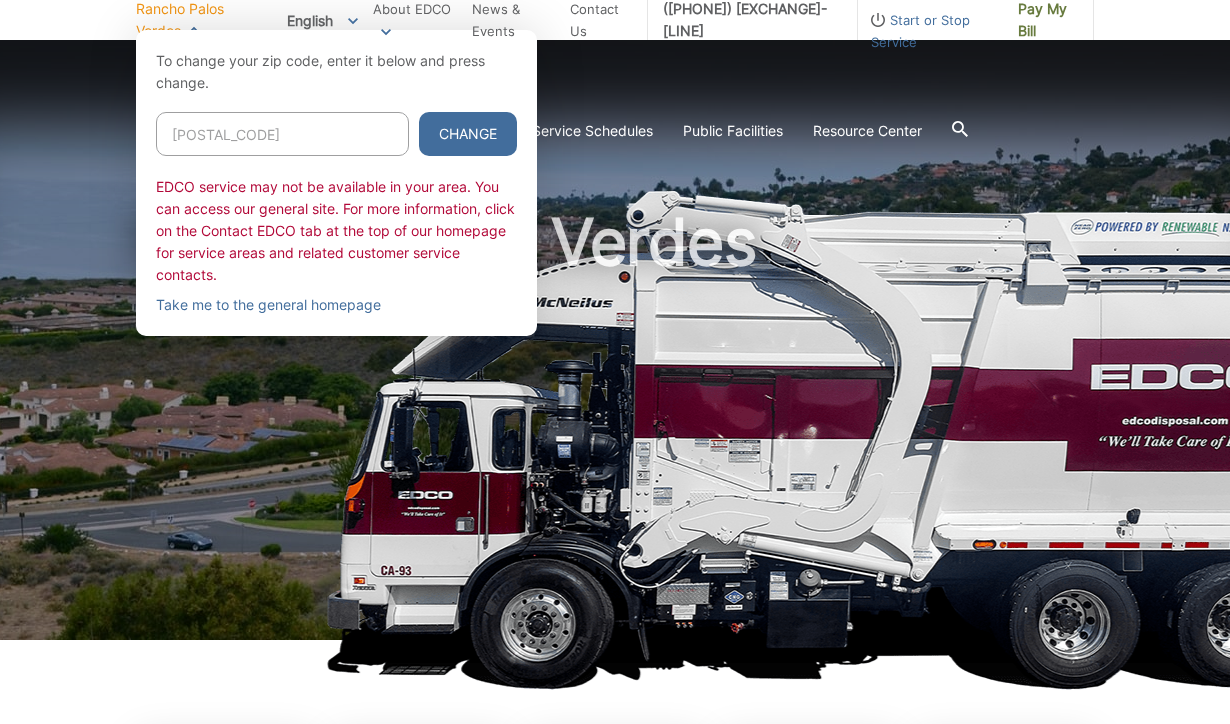 click on "90274" at bounding box center (282, 134) 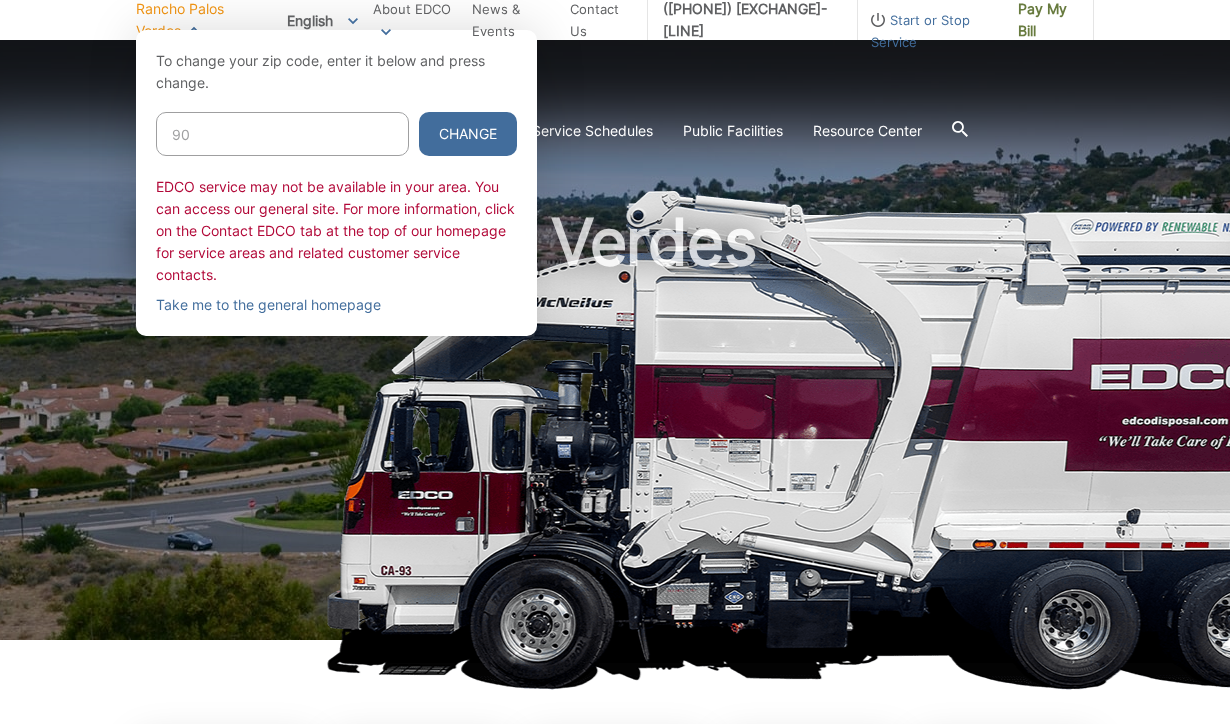 type on "9" 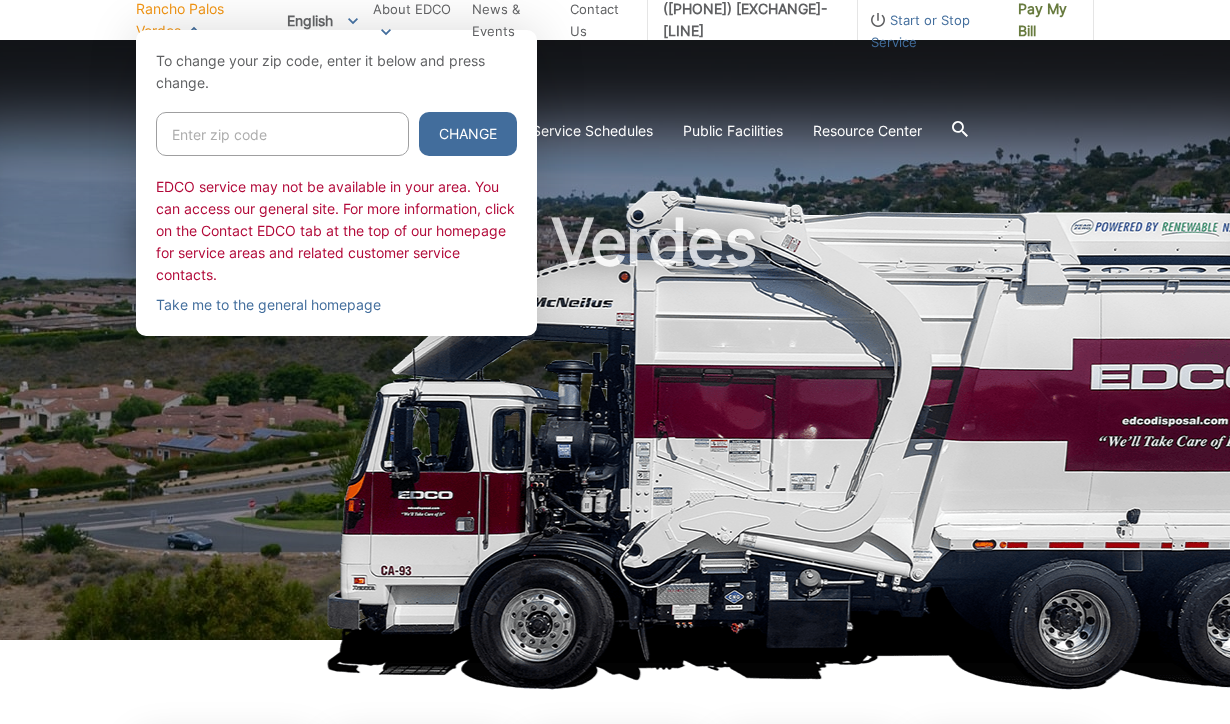 type 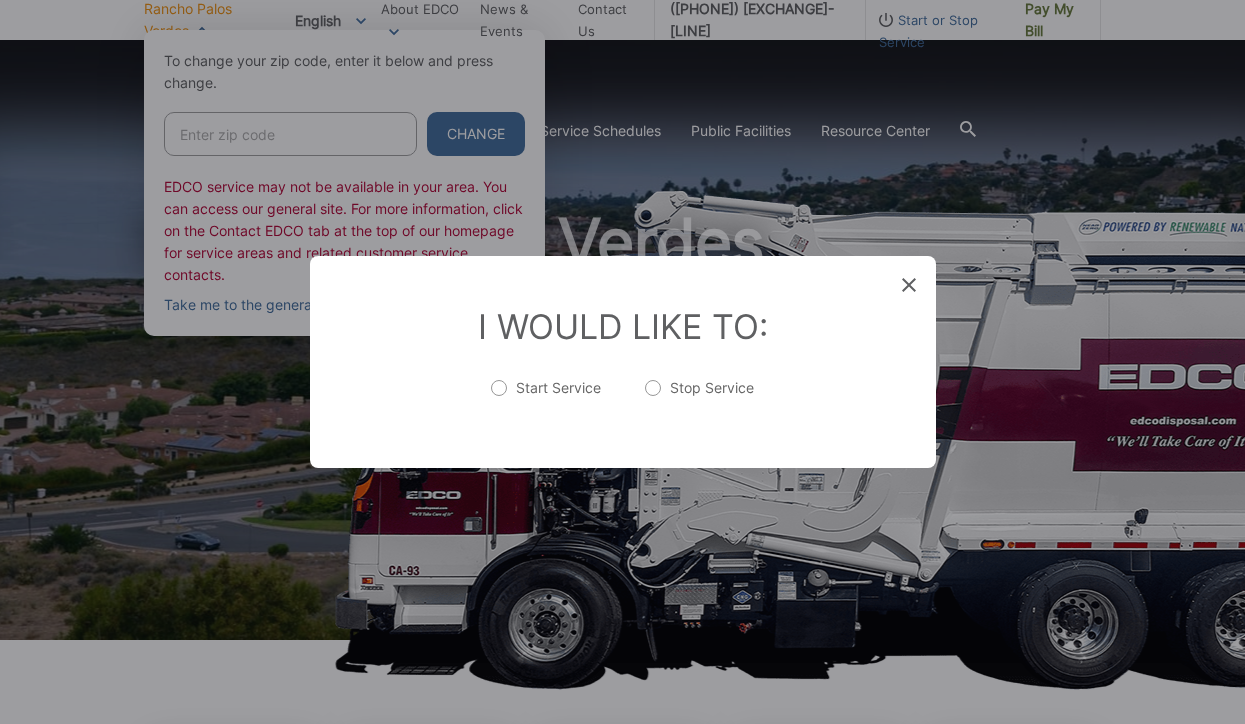 click on "Stop Service" at bounding box center [699, 398] 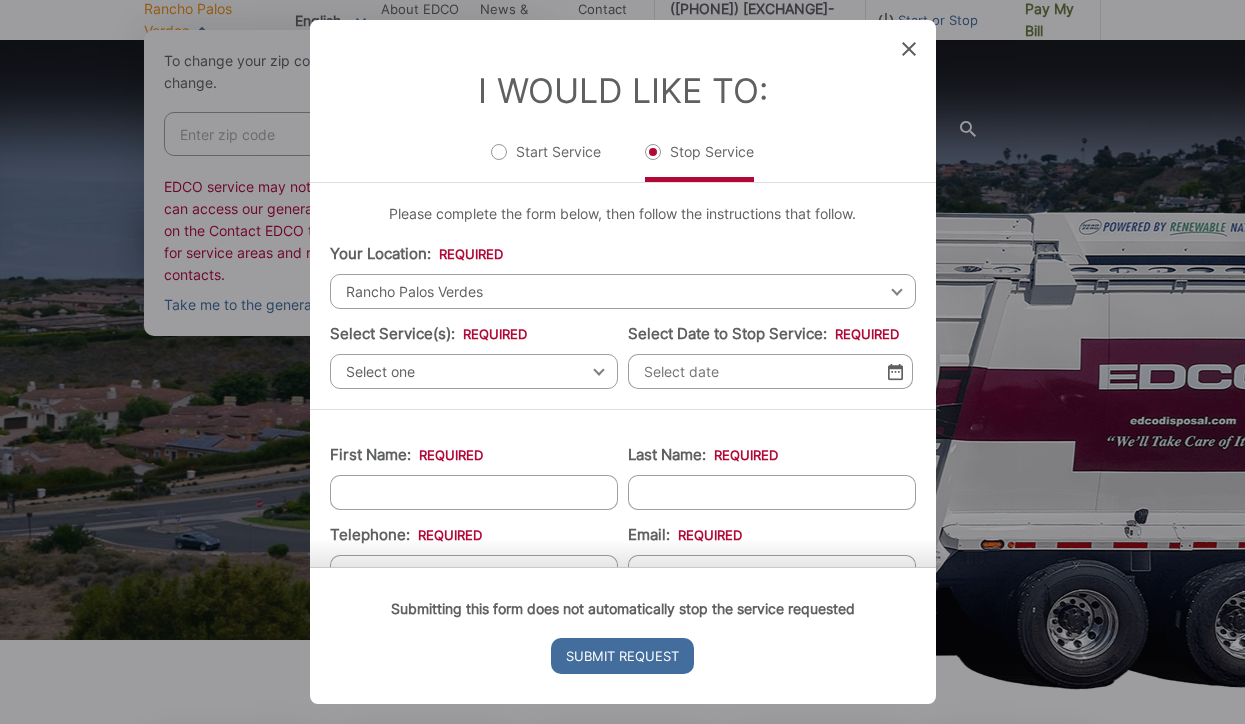 click at bounding box center (895, 371) 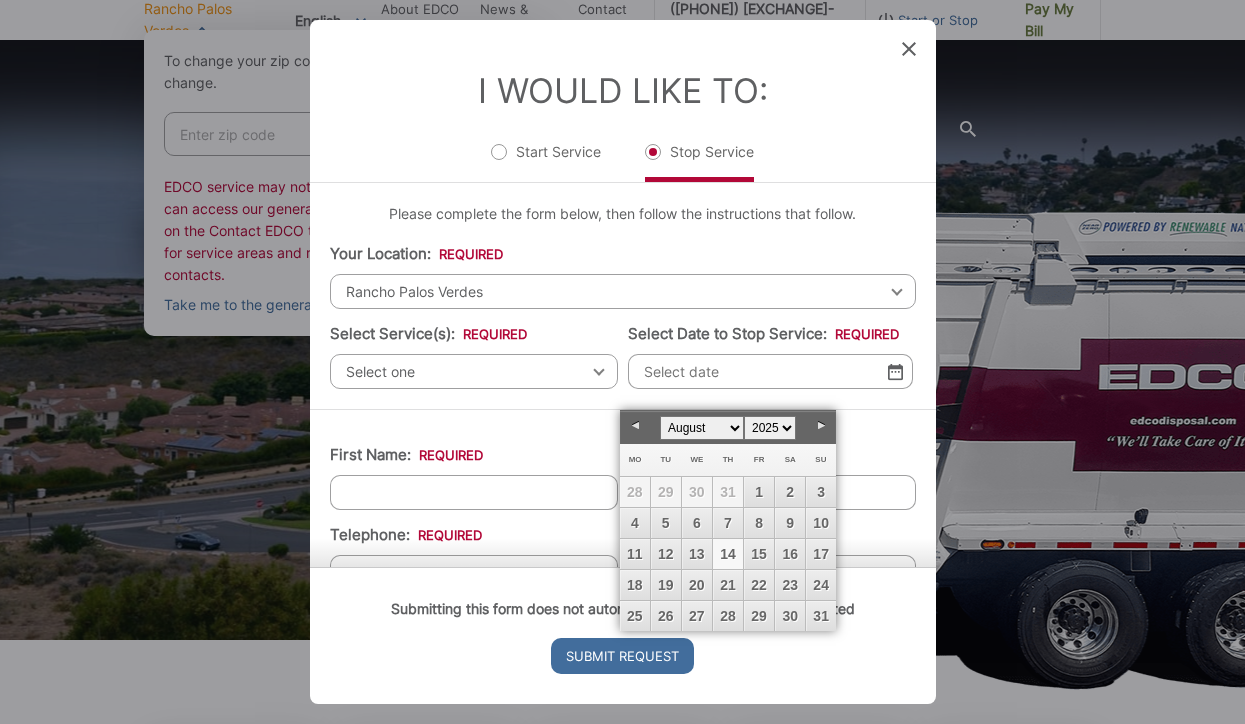 click on "14" at bounding box center [728, 554] 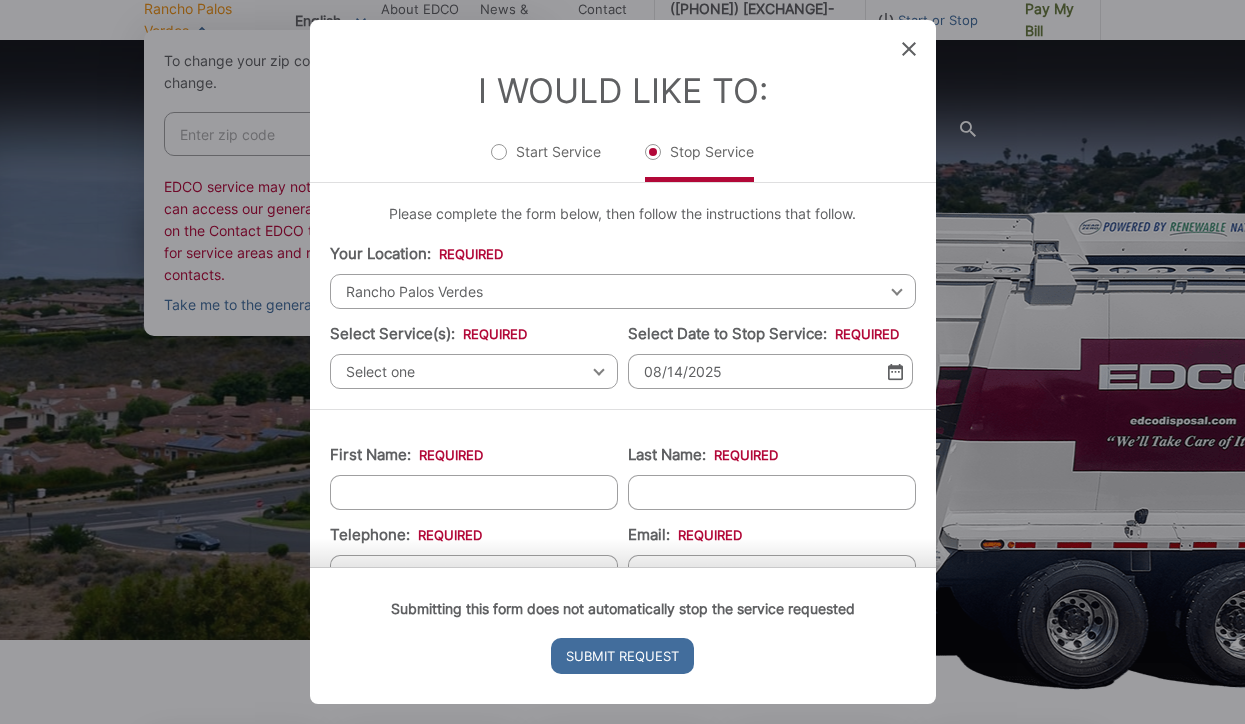 click on "First Name: *" at bounding box center (474, 492) 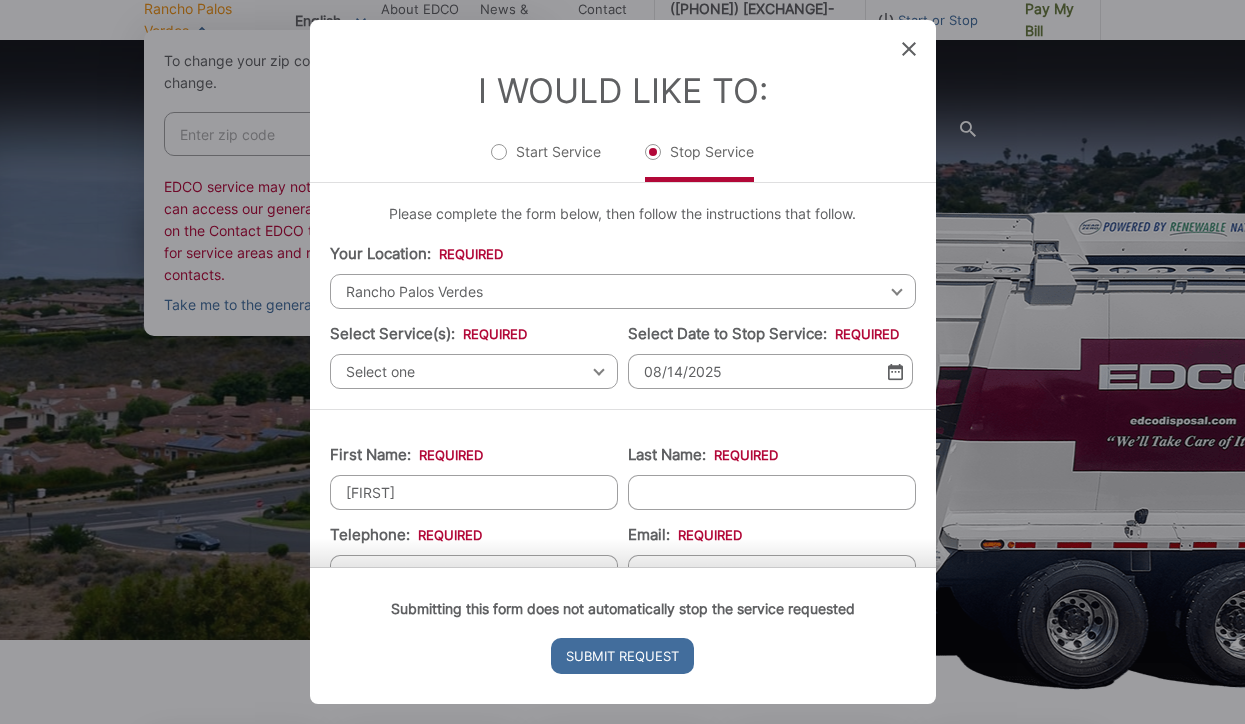 type on "beni" 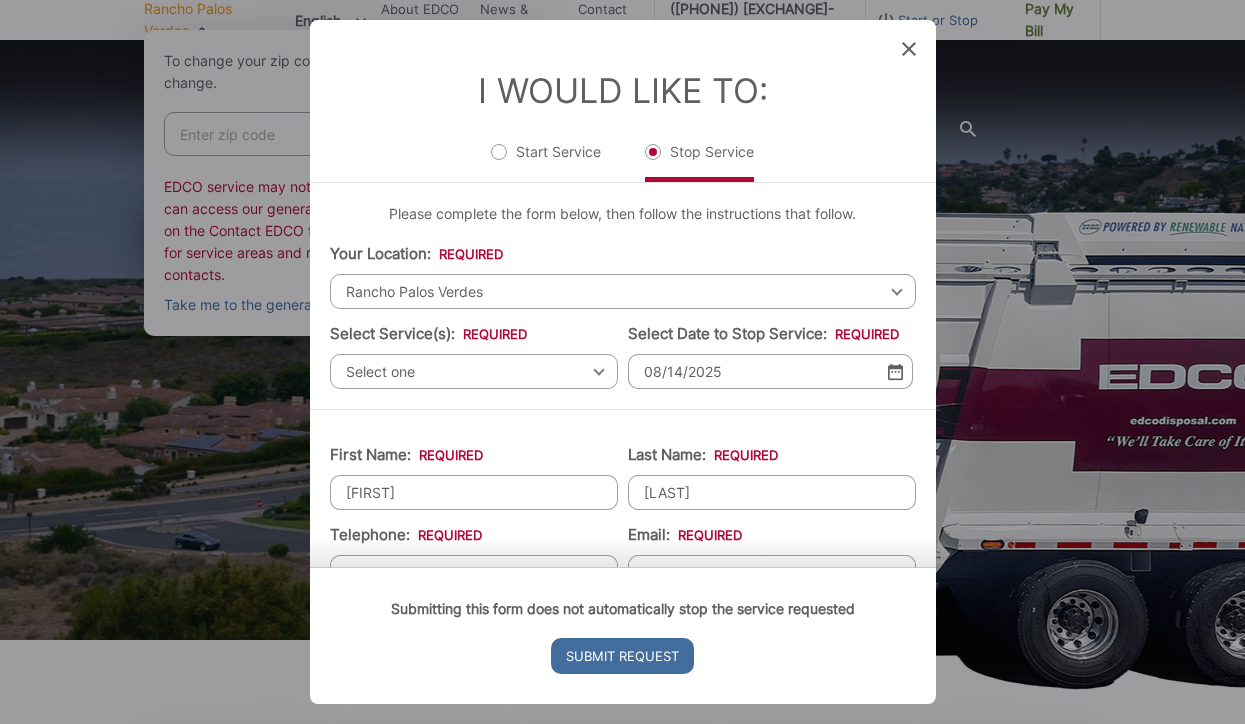 type on "dahan" 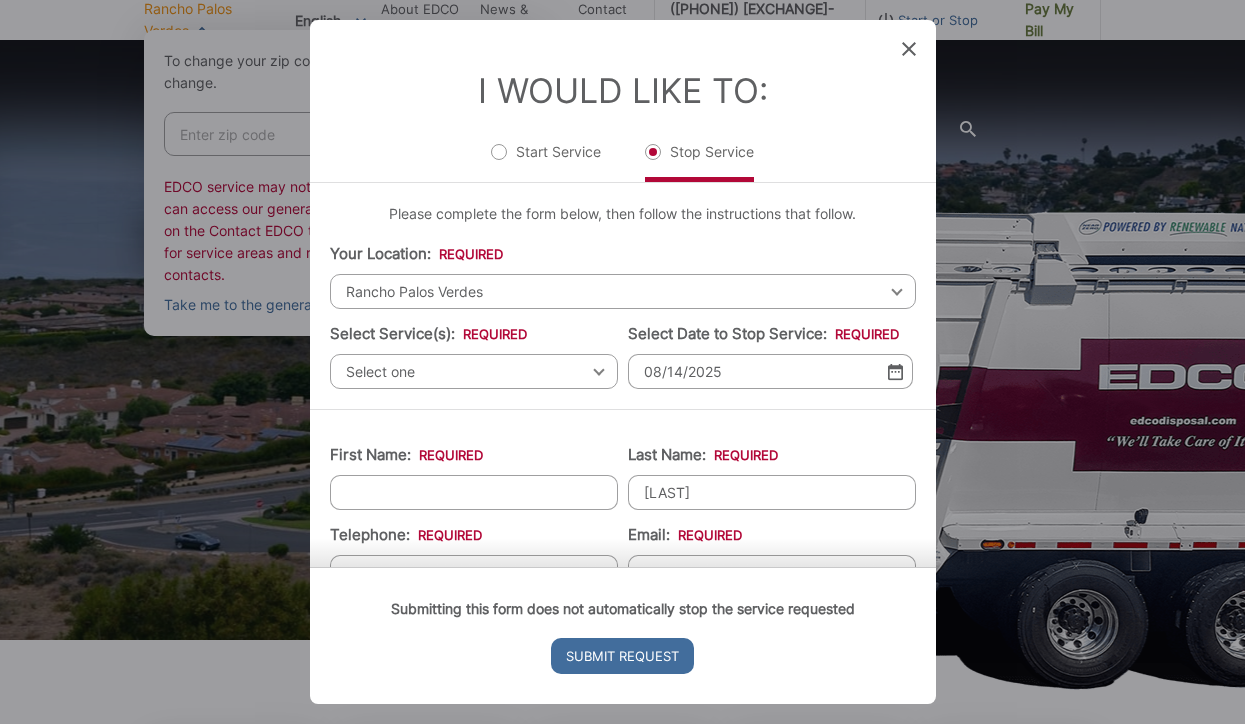 type on "Beni" 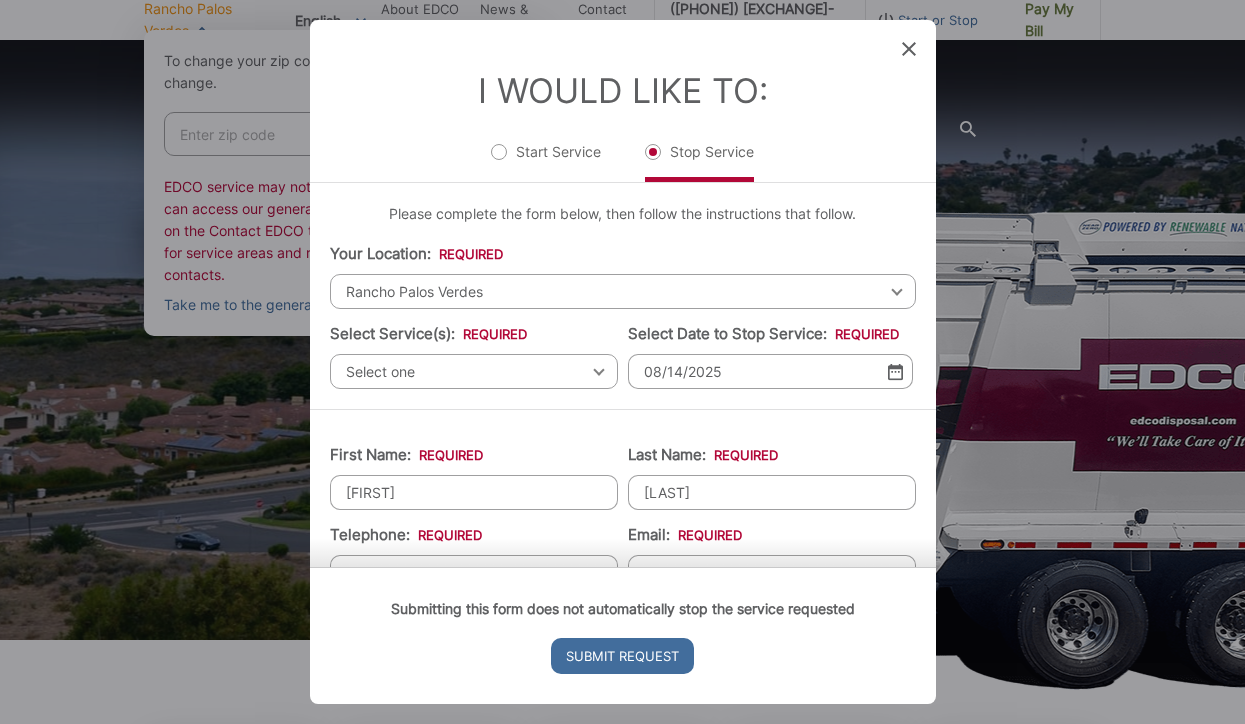 type on "Dahan" 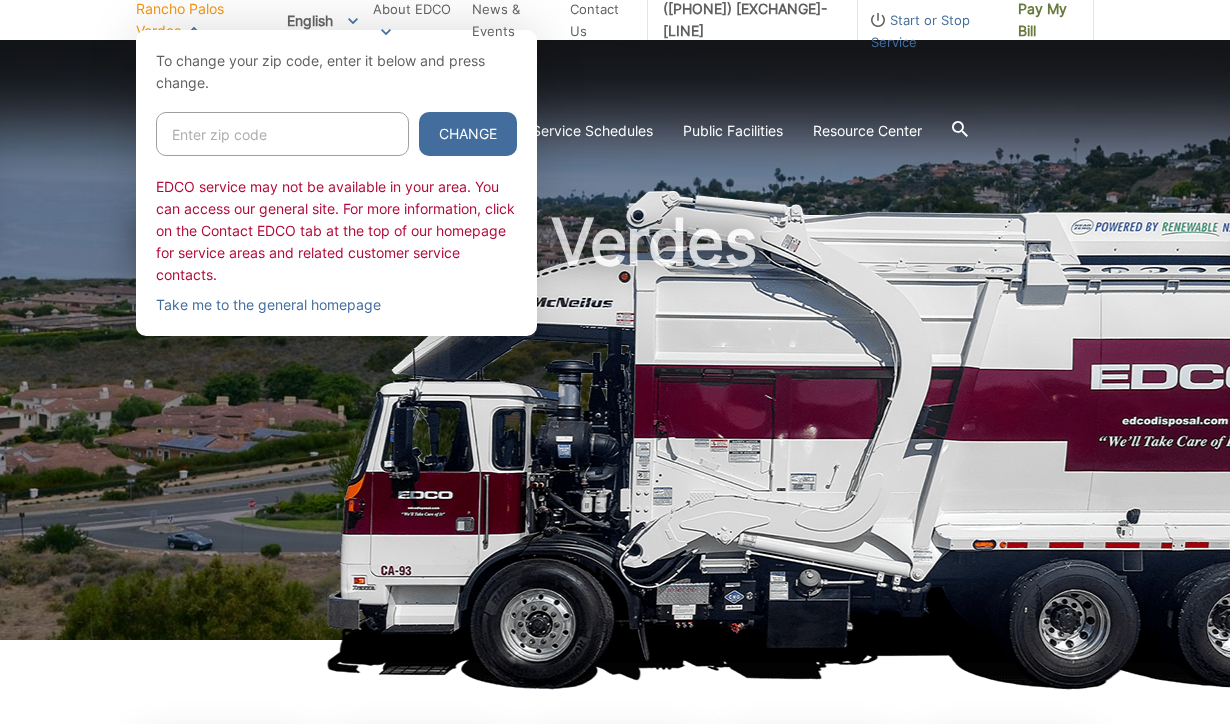 click on "Start or Stop Service" at bounding box center [930, 31] 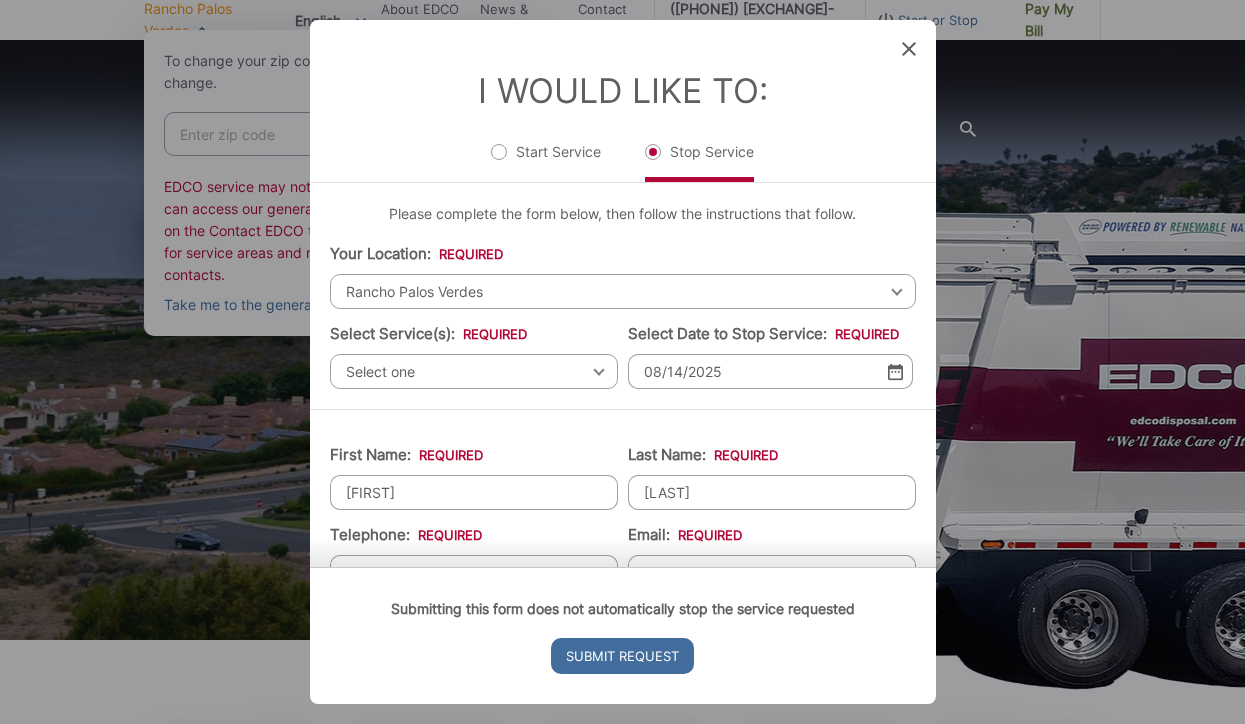 click on "Submitting this form does not automatically stop the service requested Submit Request" at bounding box center (623, 635) 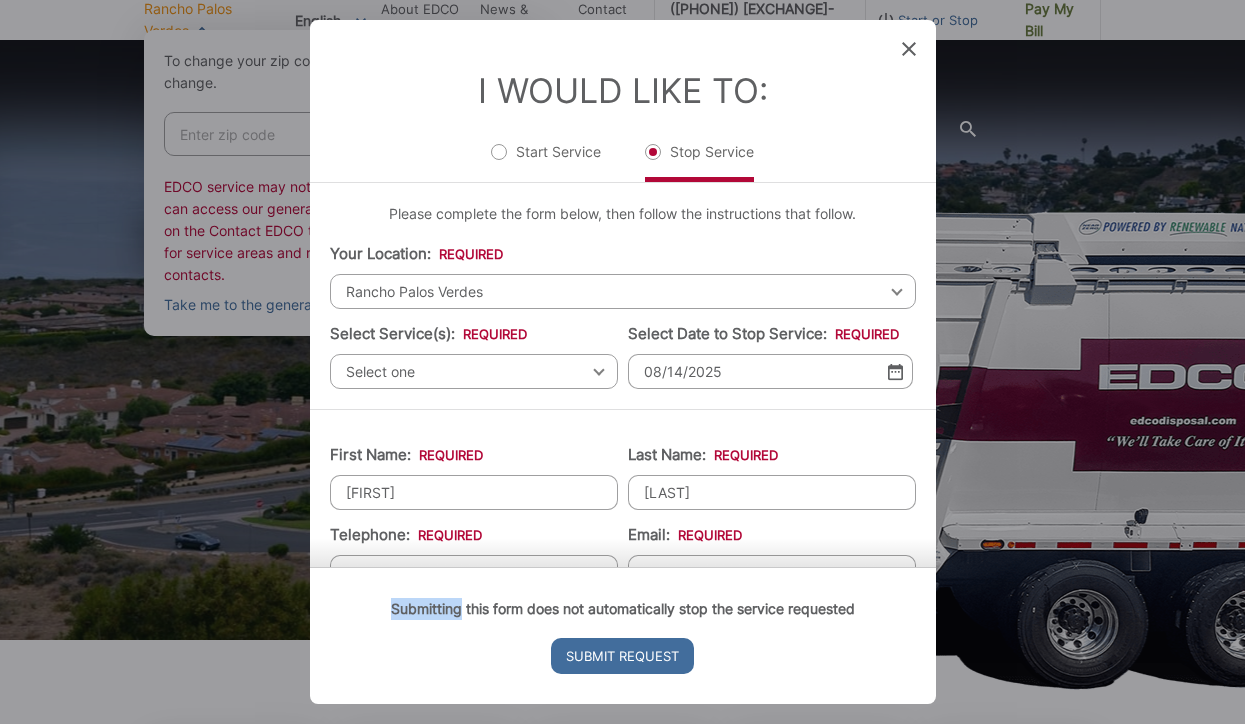 click on "Submitting this form does not automatically stop the service requested Submit Request" at bounding box center (623, 635) 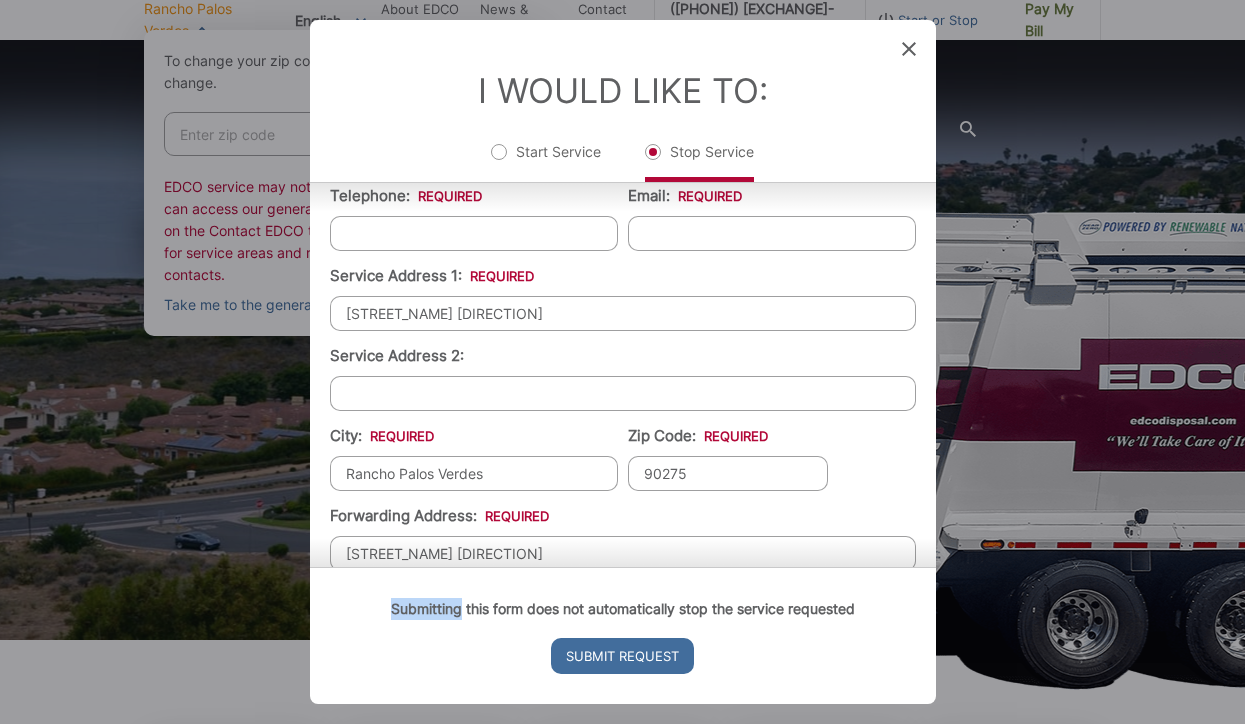 scroll, scrollTop: 314, scrollLeft: 0, axis: vertical 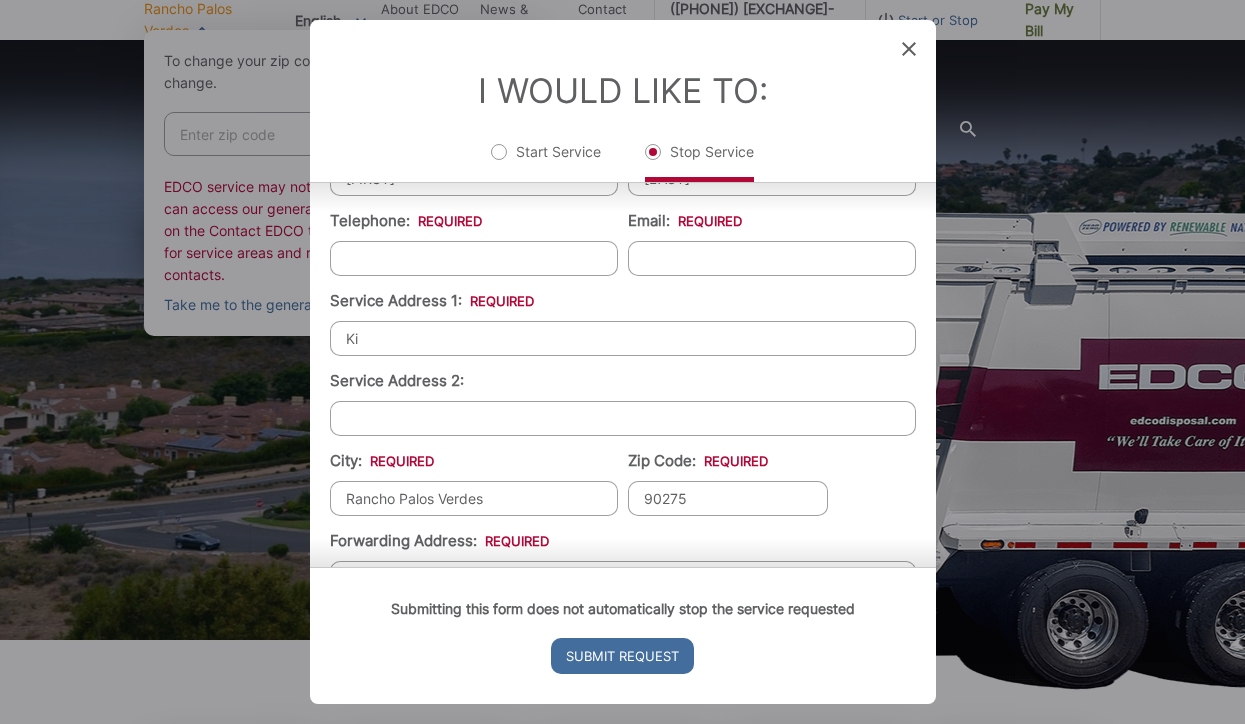 type on "K" 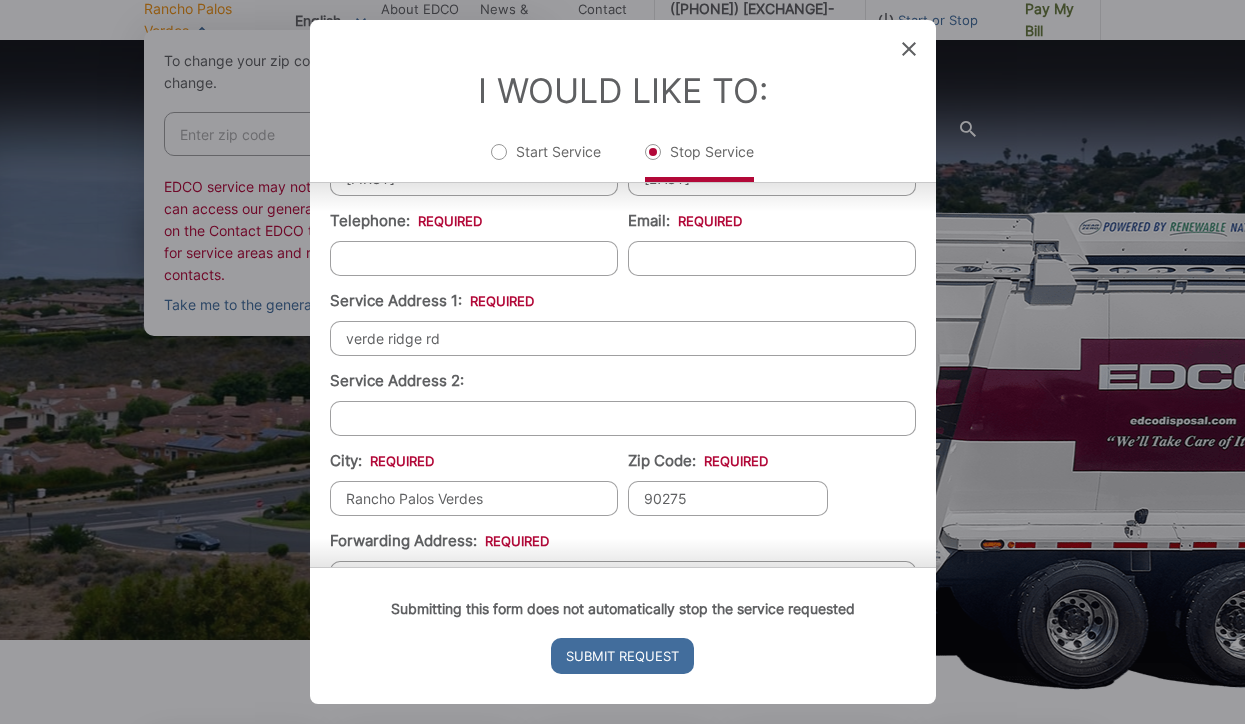 type on "verde ridge rd" 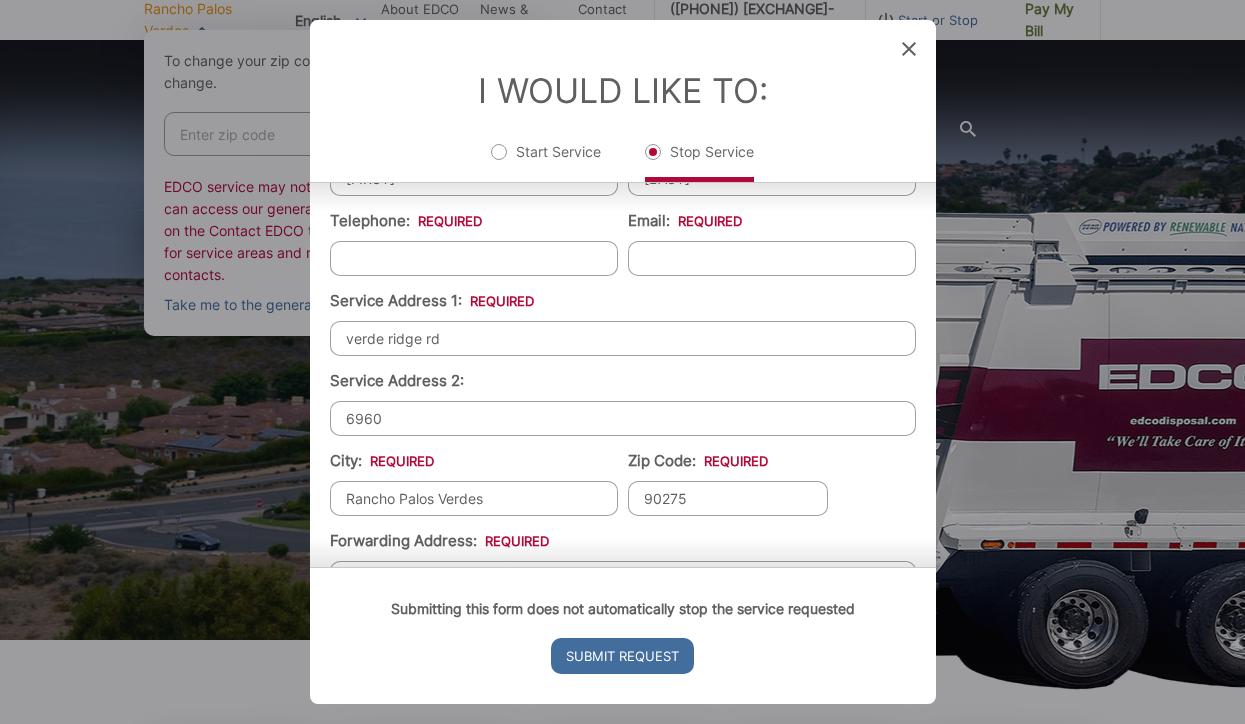 type on "6960" 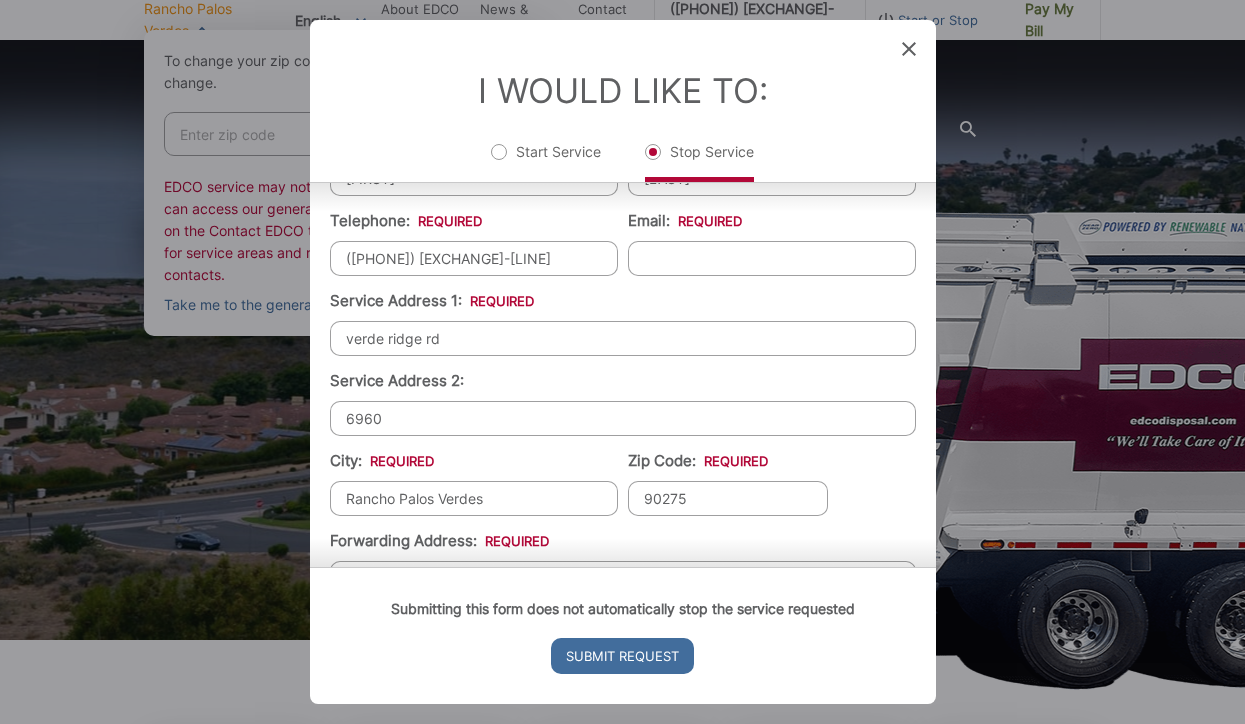 type on "(213) 729-2914" 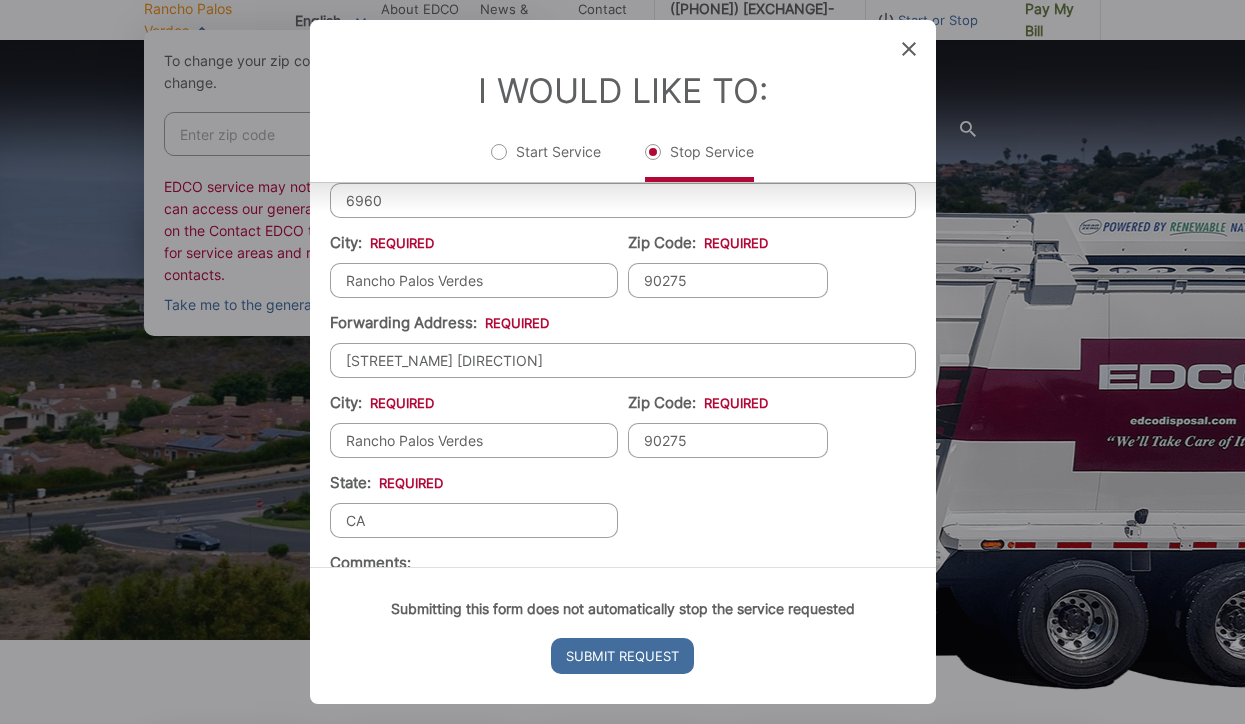 scroll, scrollTop: 690, scrollLeft: 0, axis: vertical 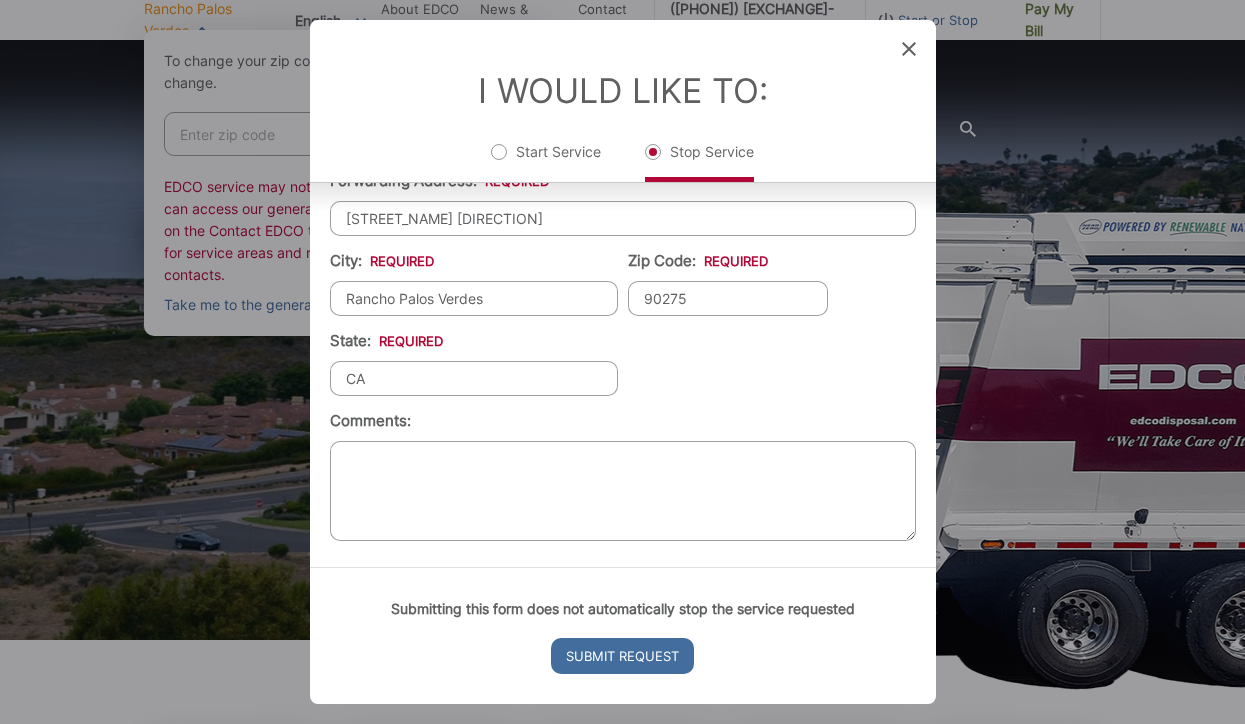 type on "beni@betohk.com" 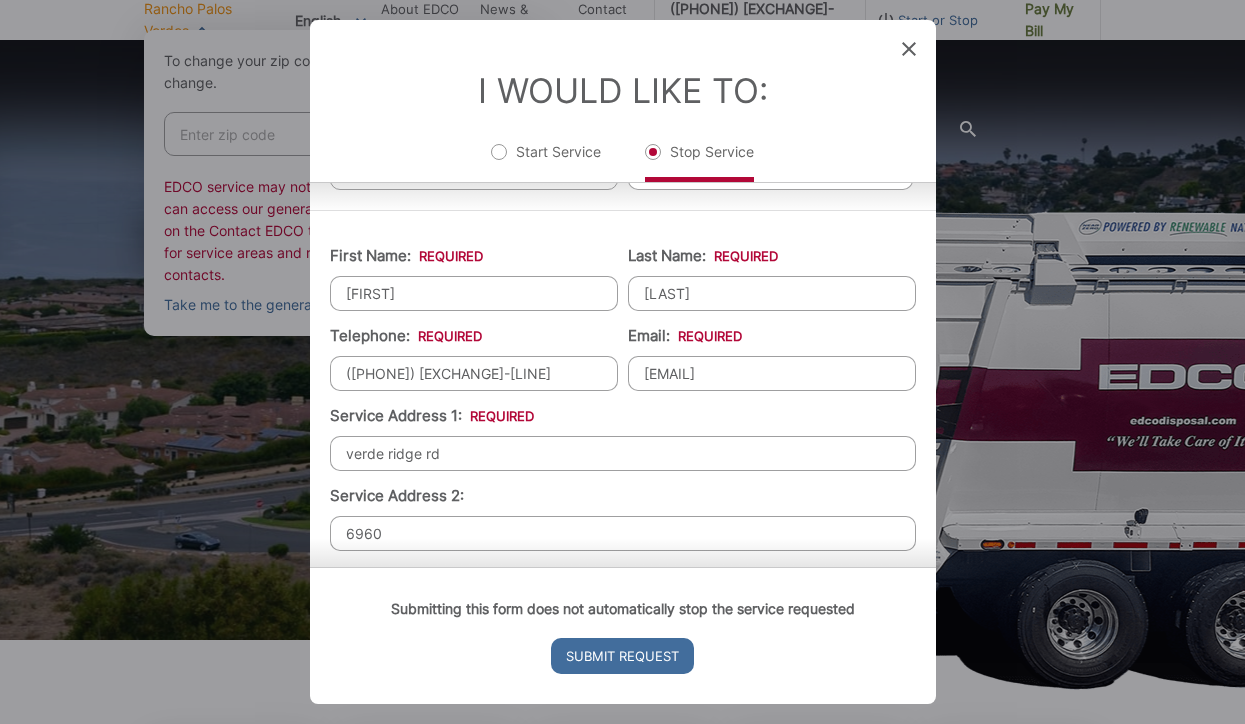 scroll, scrollTop: 0, scrollLeft: 0, axis: both 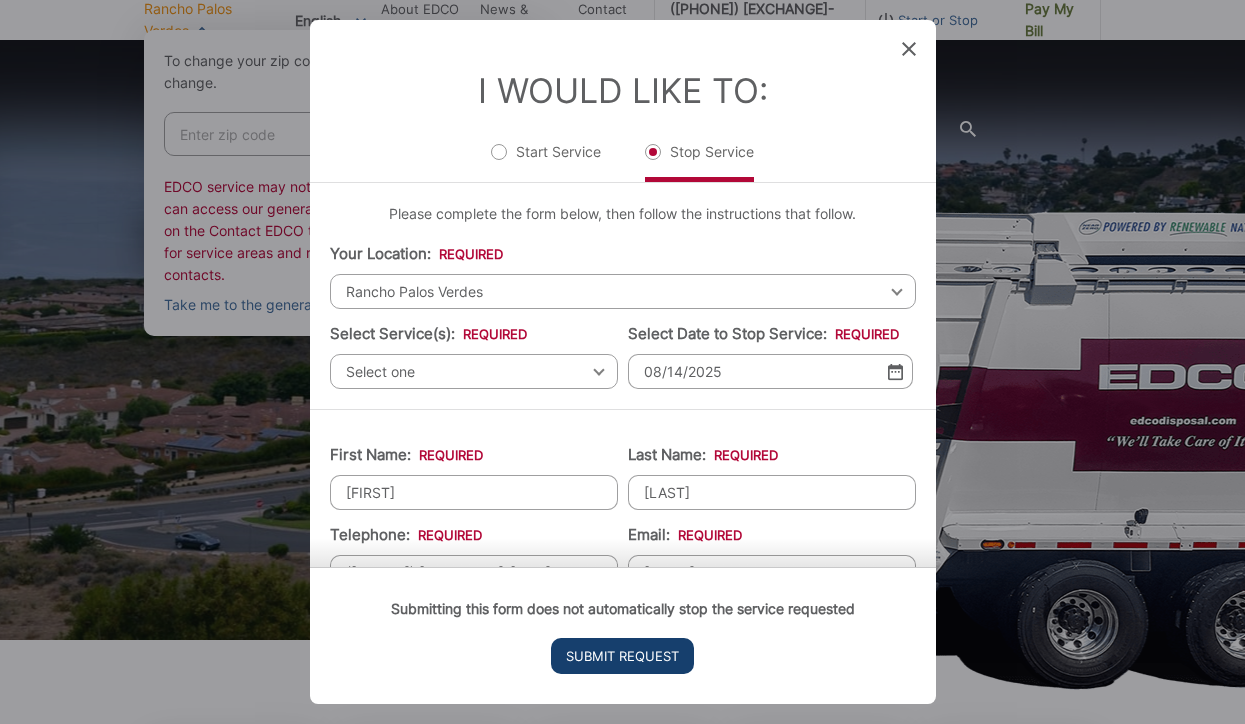 type on "I'm moving and I checked the new zip code and you don't have service for 90275." 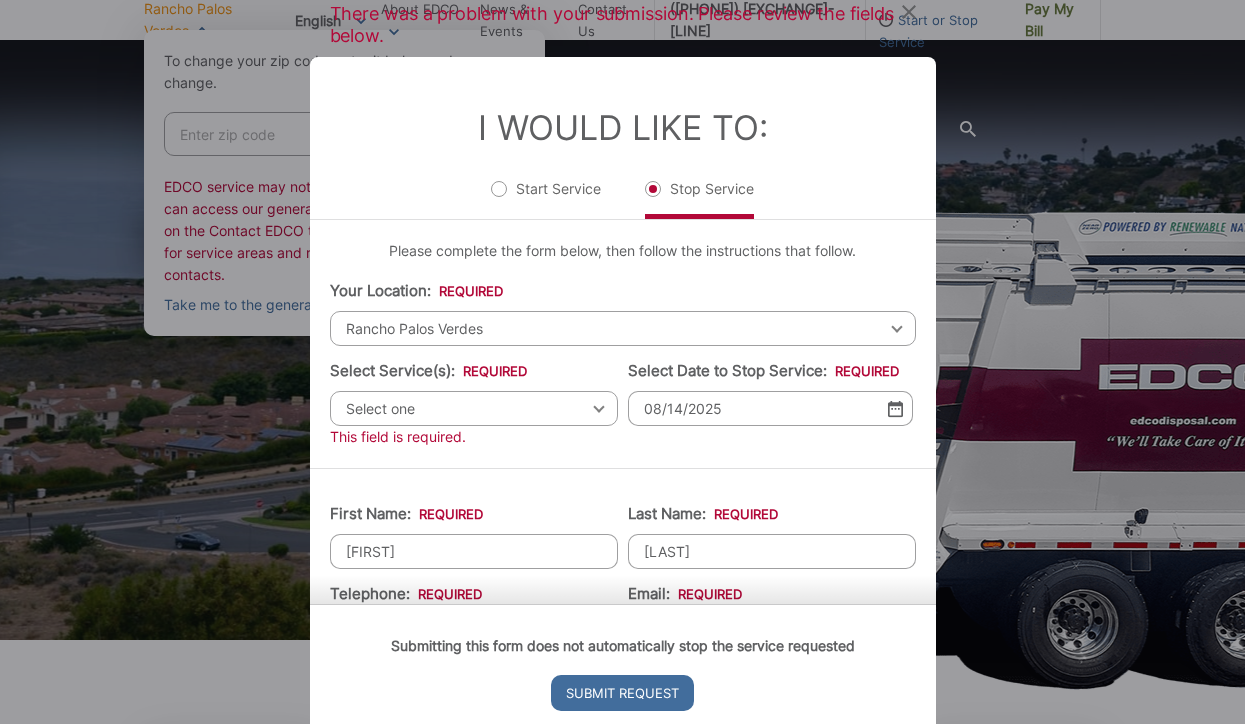 scroll, scrollTop: 0, scrollLeft: 0, axis: both 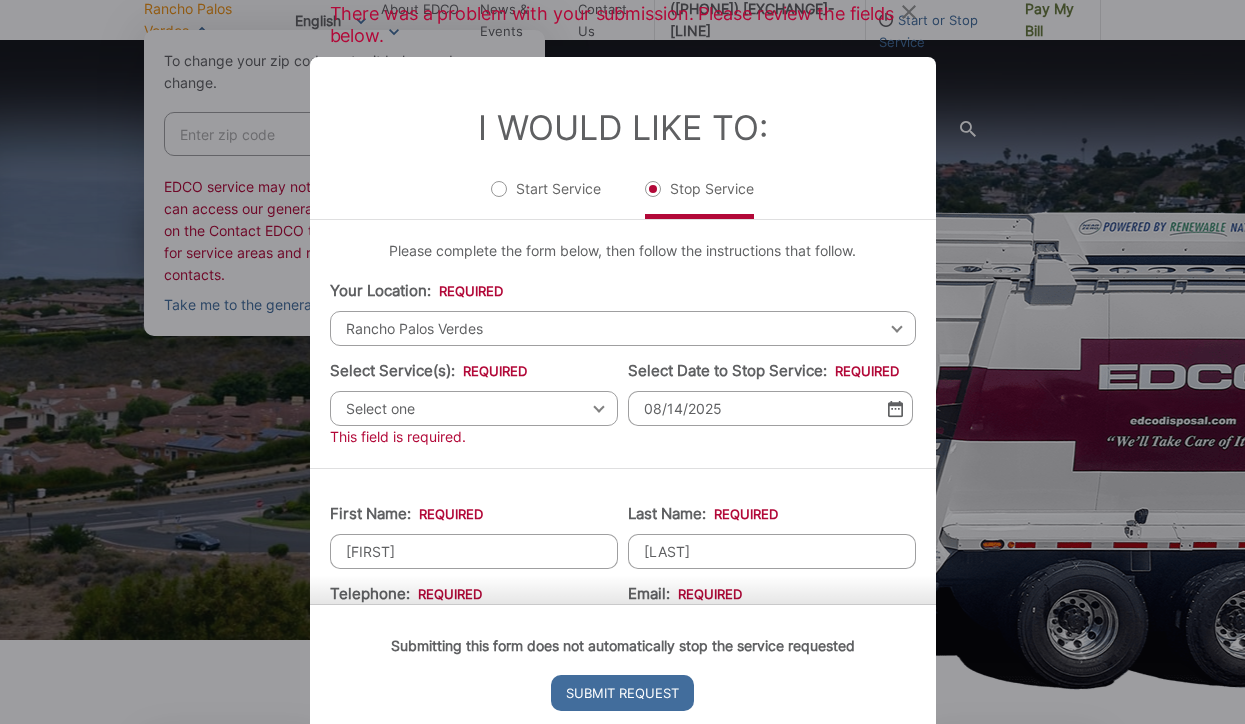 click on "Rancho Palos Verdes" at bounding box center (623, 328) 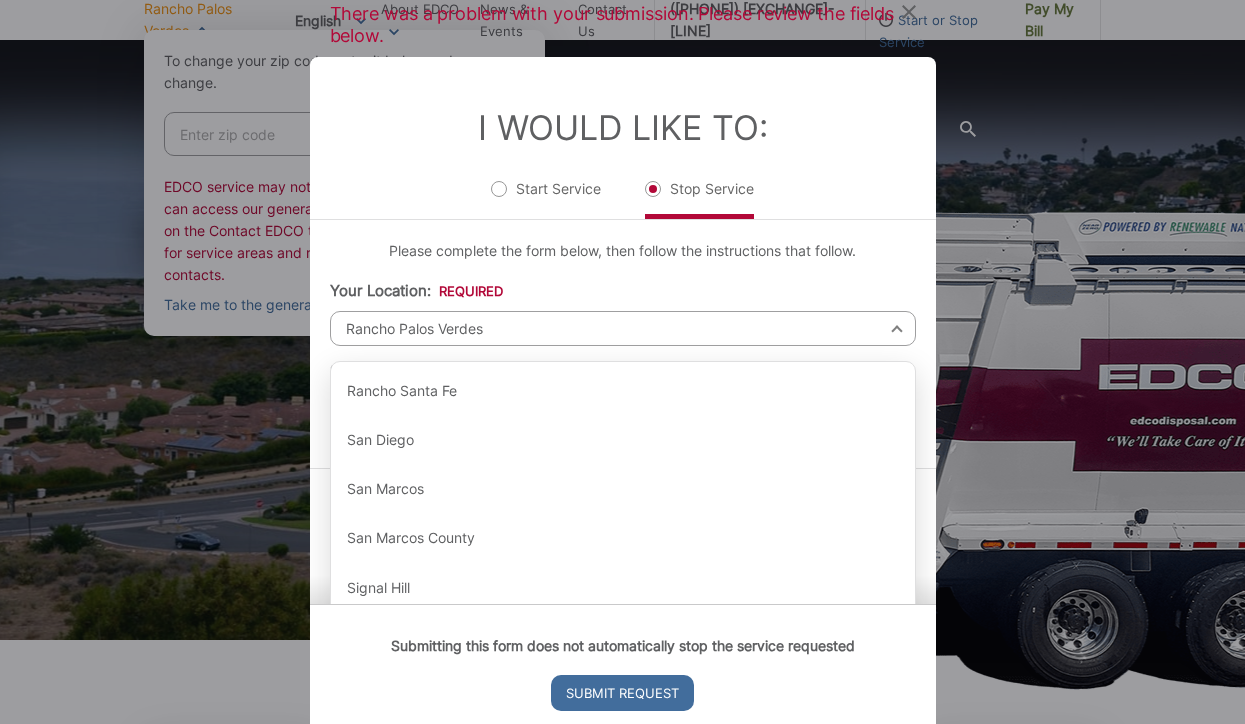 scroll, scrollTop: 2385, scrollLeft: 0, axis: vertical 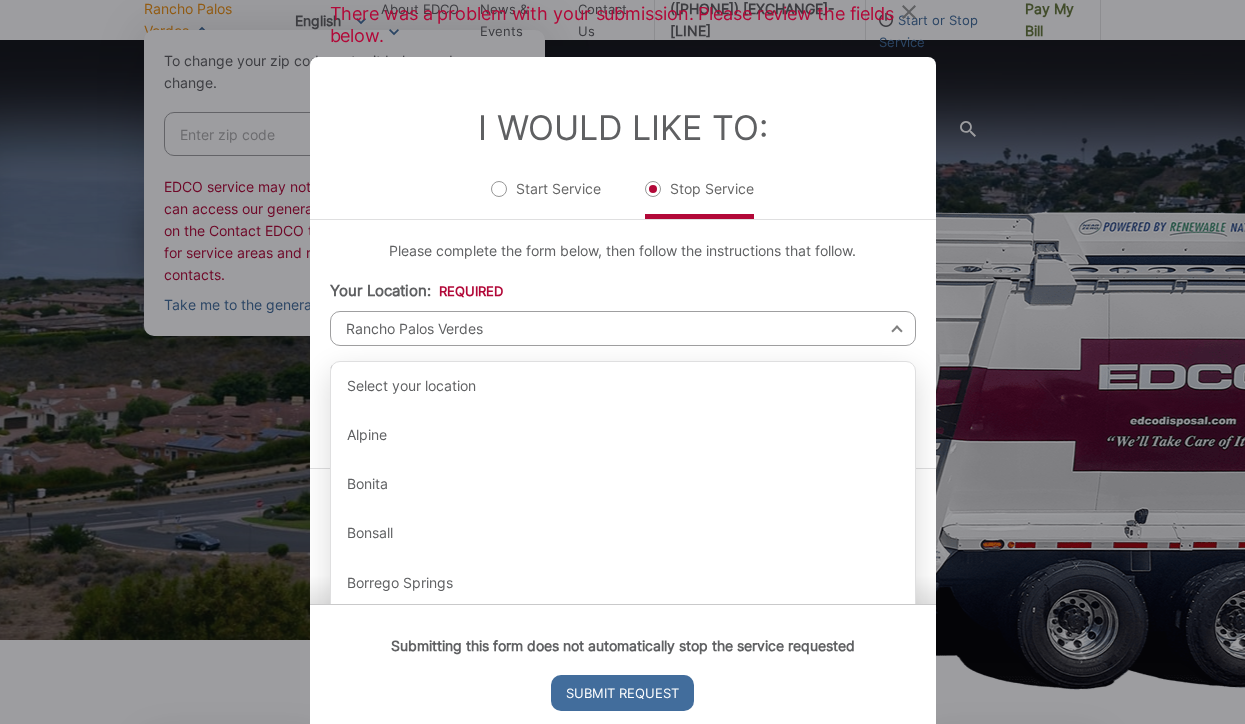click on "Rancho Palos Verdes" at bounding box center (623, 328) 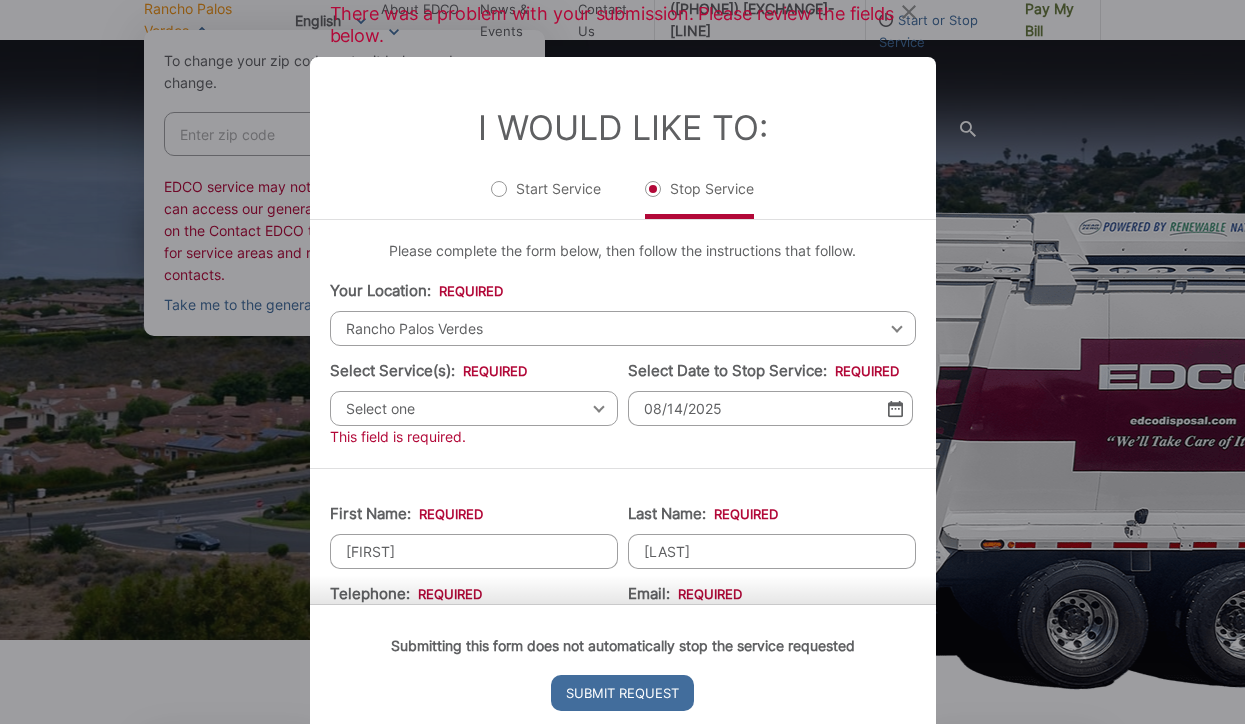 click on "Select one Select one Residential Curbside Pickup Commercial/Business Services Apartments & Condos Temporary Dumpster Service Construction & Demolition" at bounding box center (474, 408) 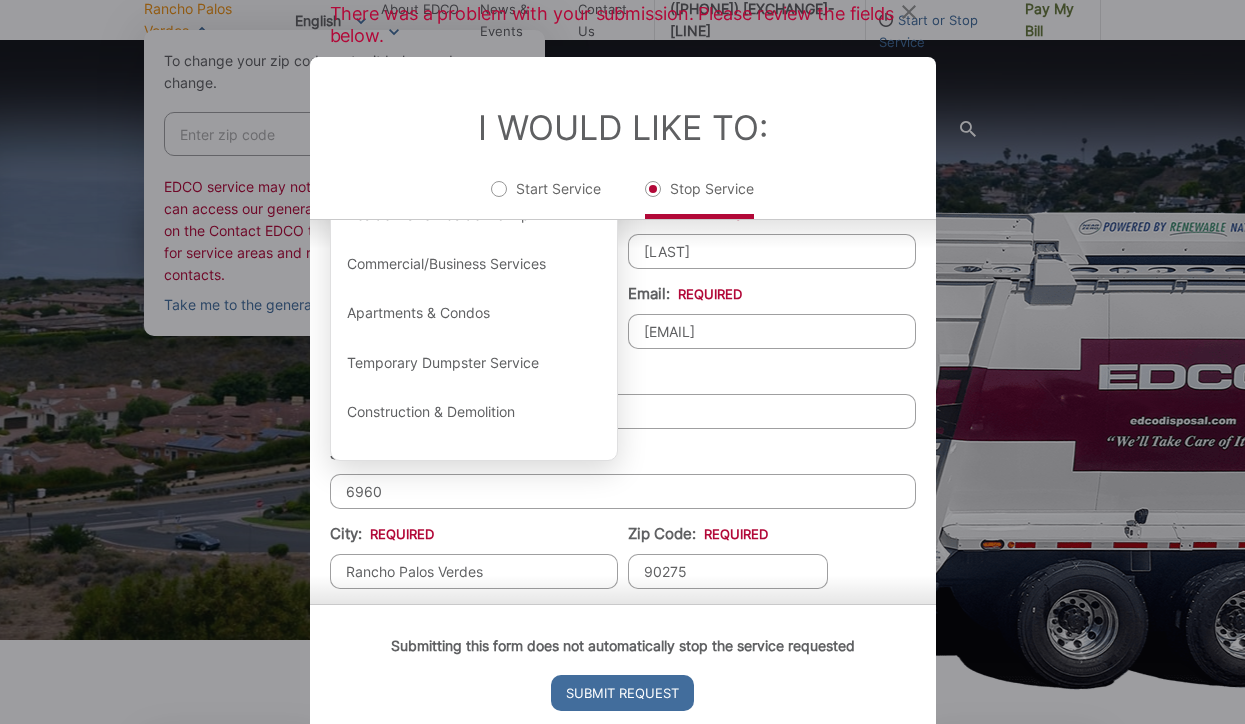 scroll, scrollTop: 45, scrollLeft: 0, axis: vertical 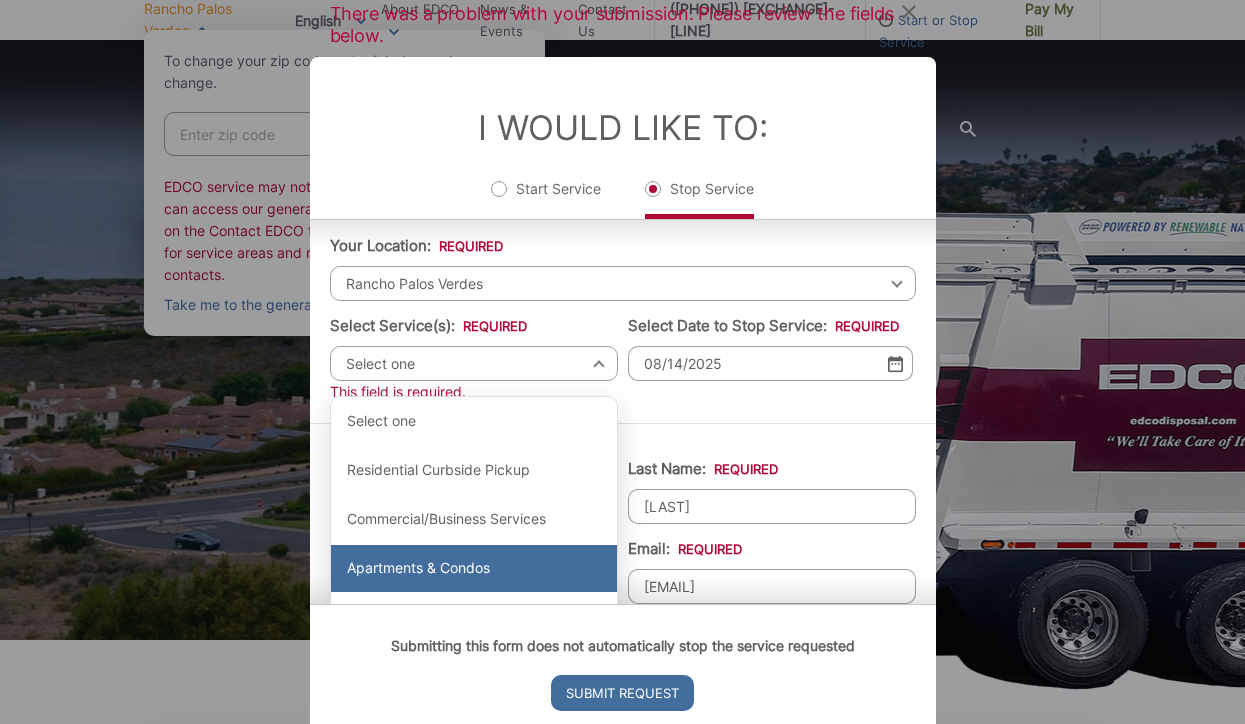 click on "Apartments & Condos" at bounding box center [474, 569] 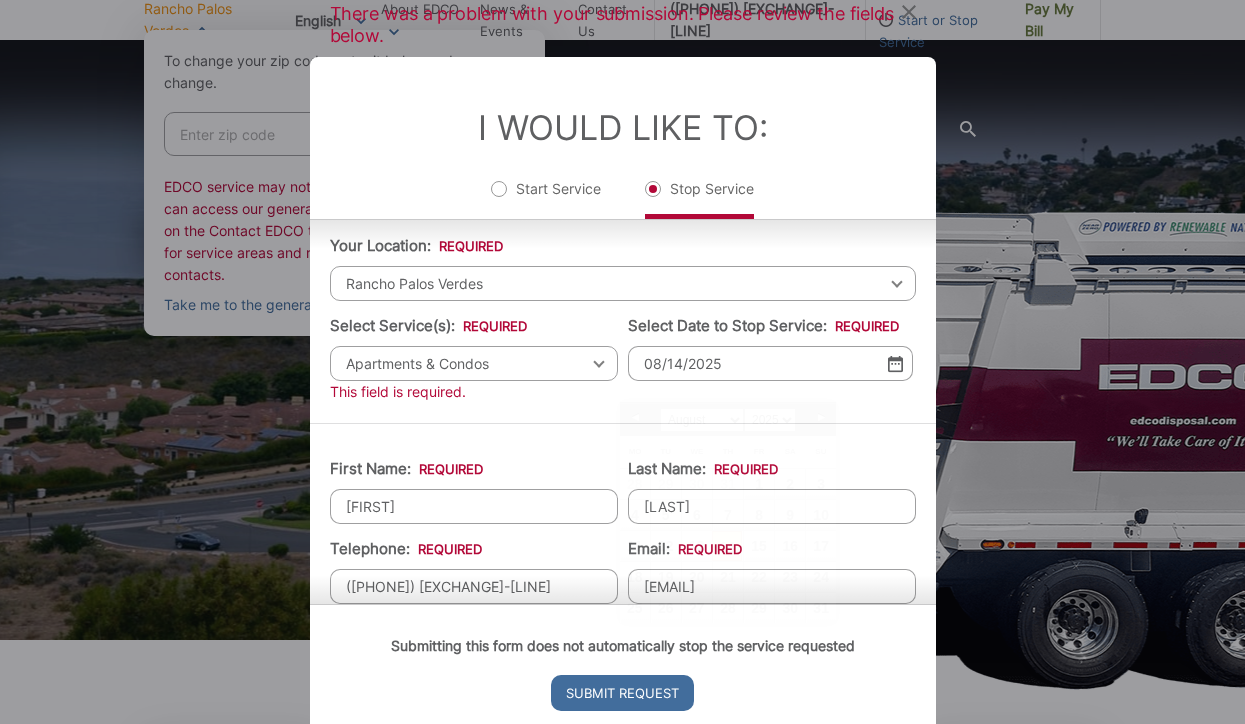 click on "08/14/2025" at bounding box center [770, 363] 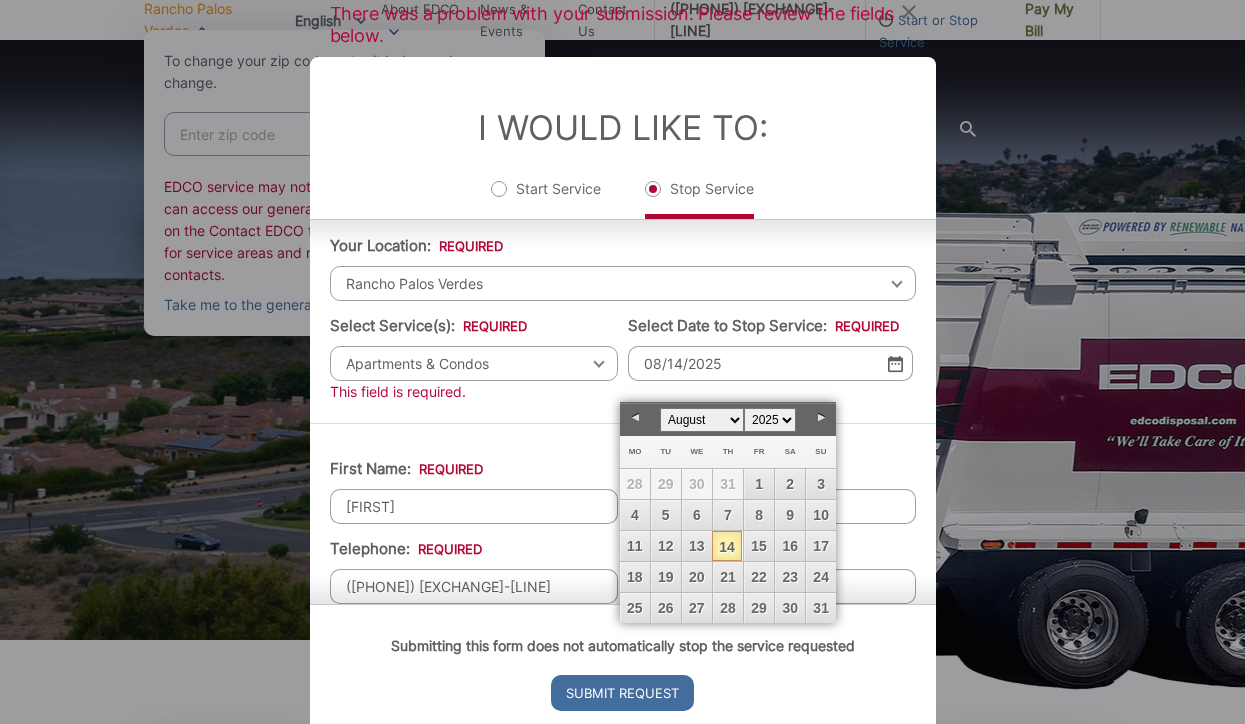 click on "14" at bounding box center (727, 546) 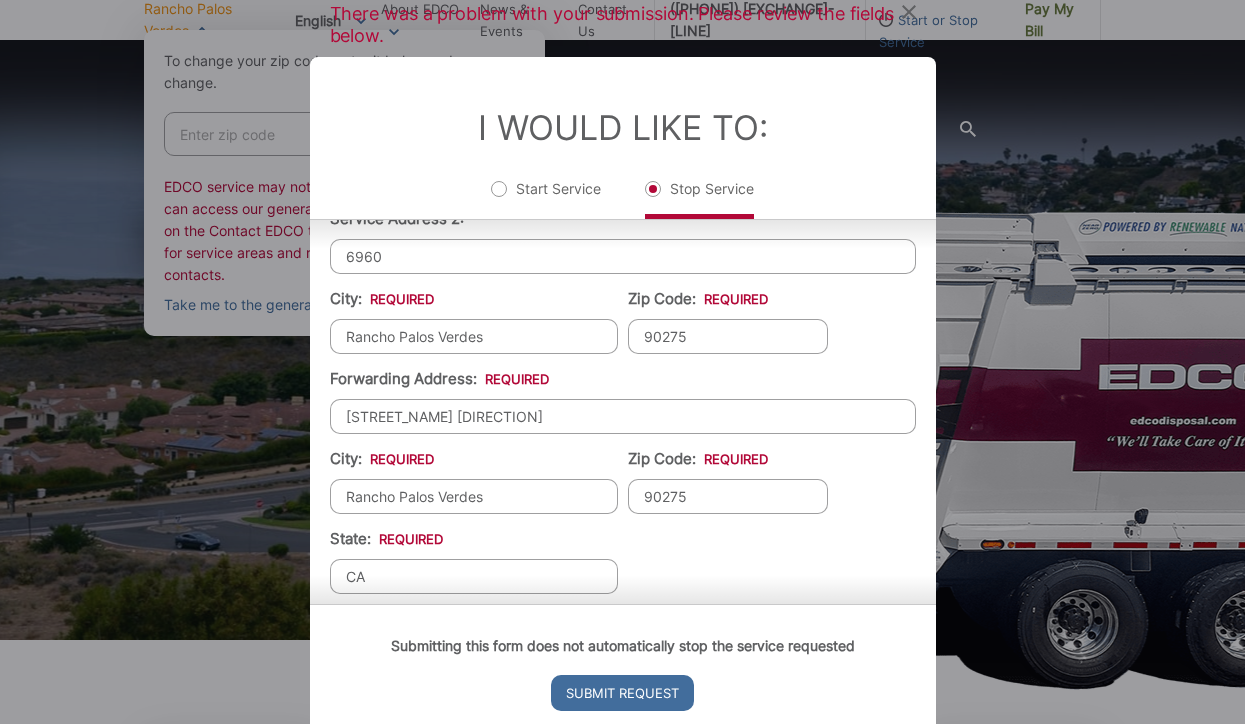 scroll, scrollTop: 696, scrollLeft: 0, axis: vertical 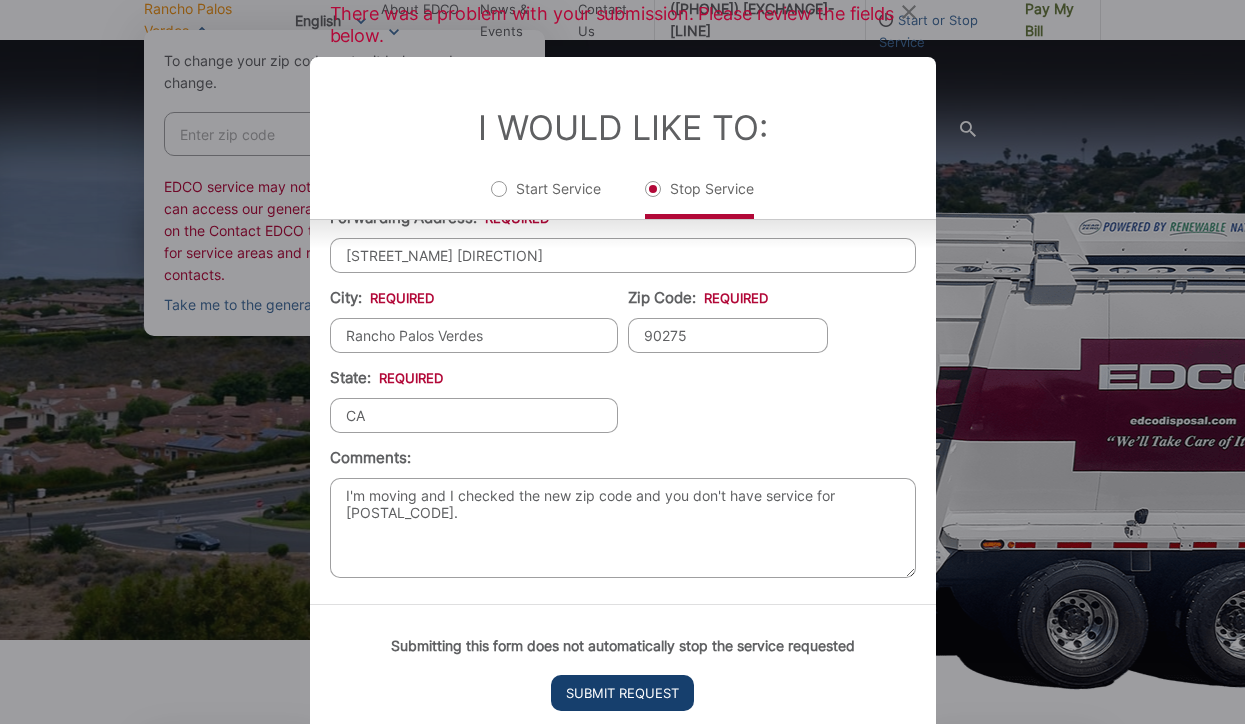click on "Submit Request" at bounding box center [622, 693] 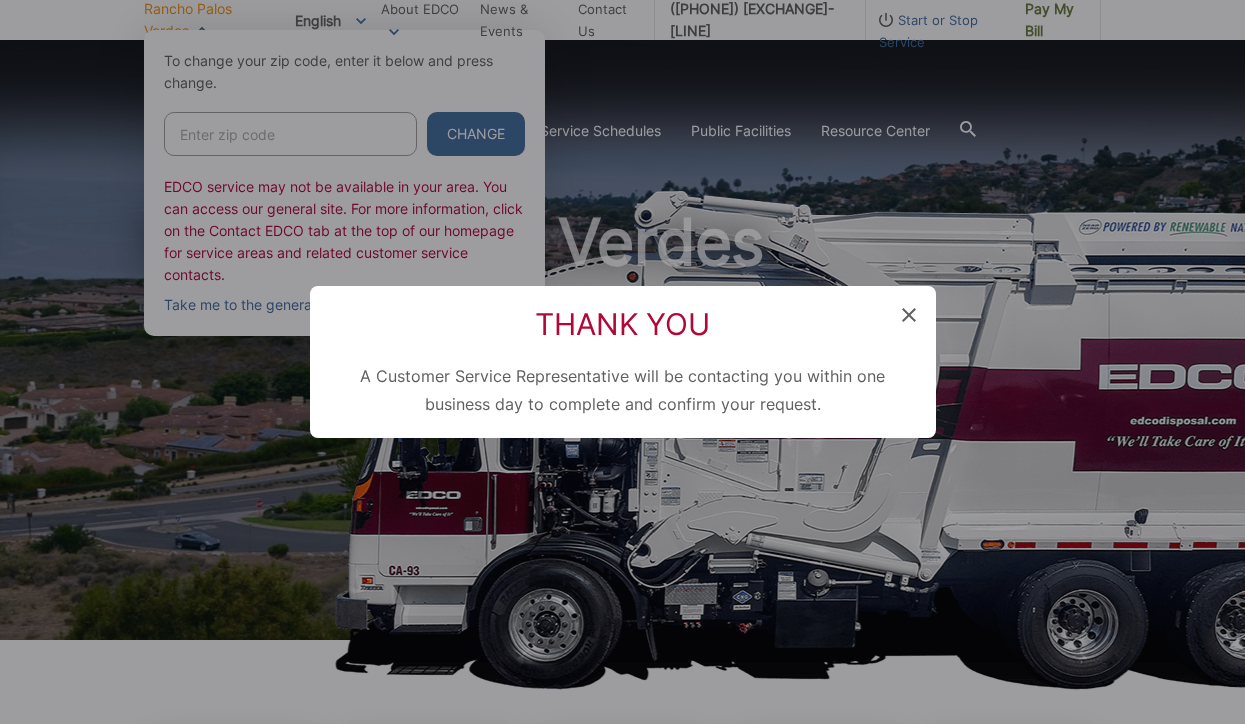 scroll, scrollTop: 186, scrollLeft: 0, axis: vertical 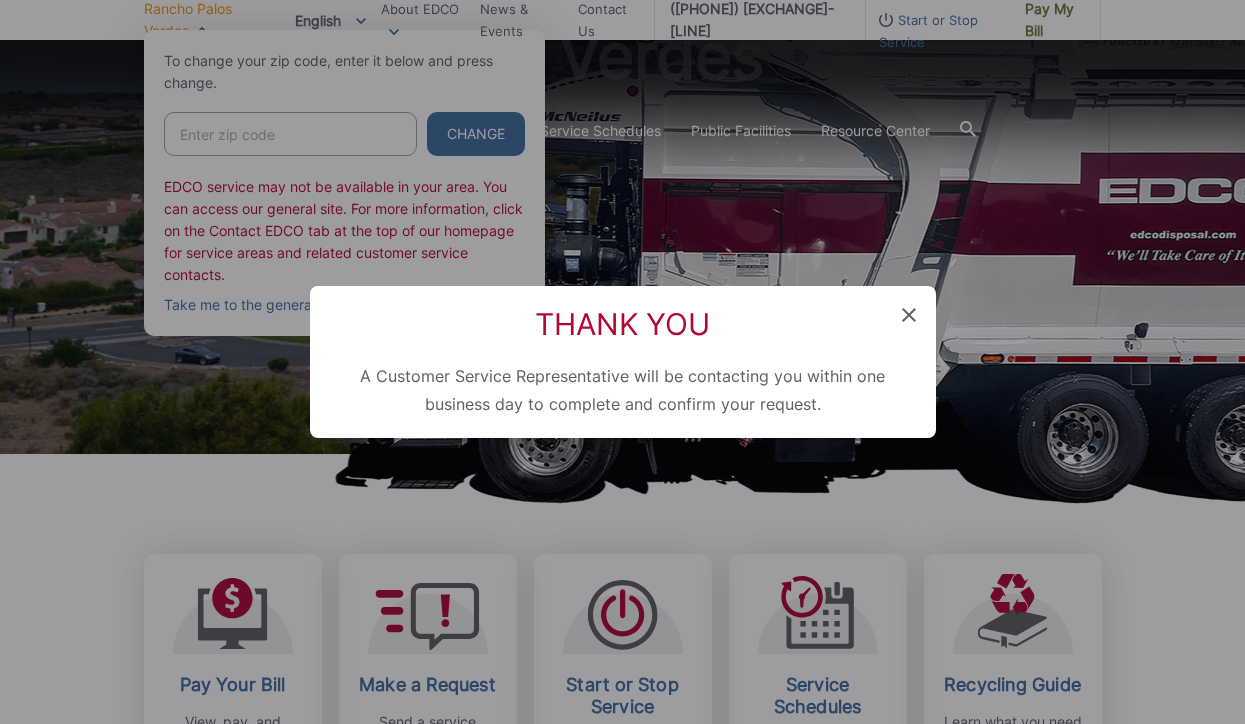 click 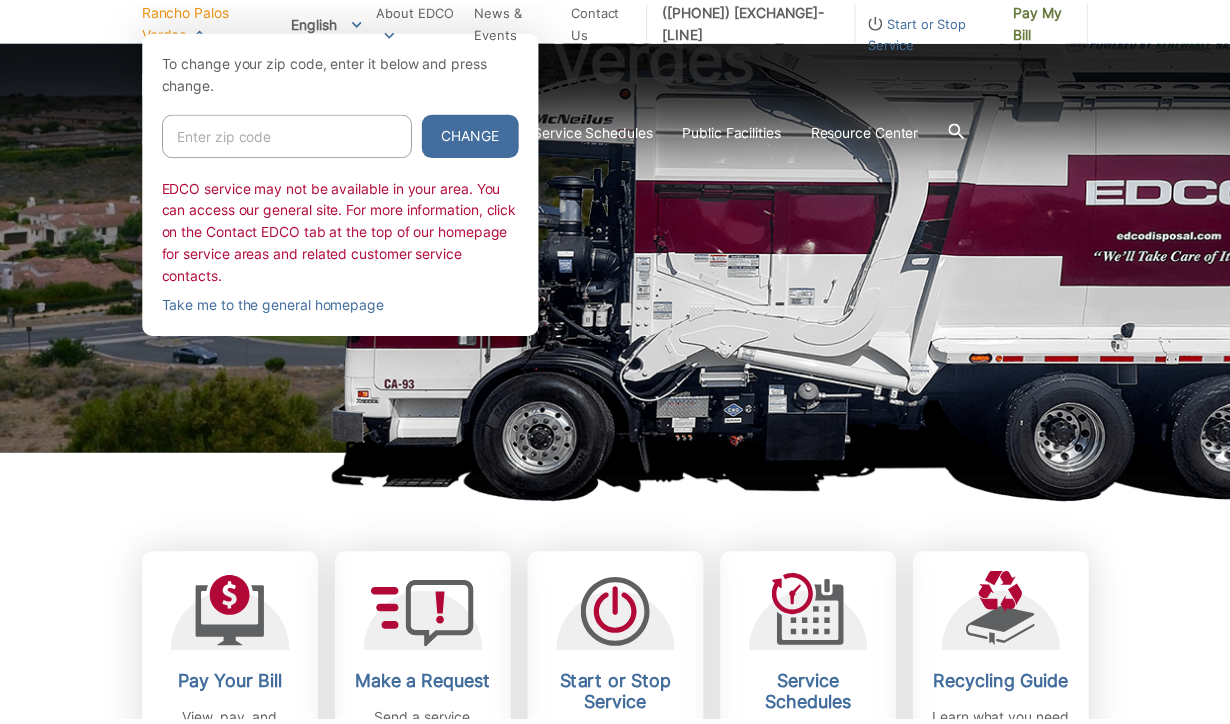 scroll, scrollTop: 0, scrollLeft: 0, axis: both 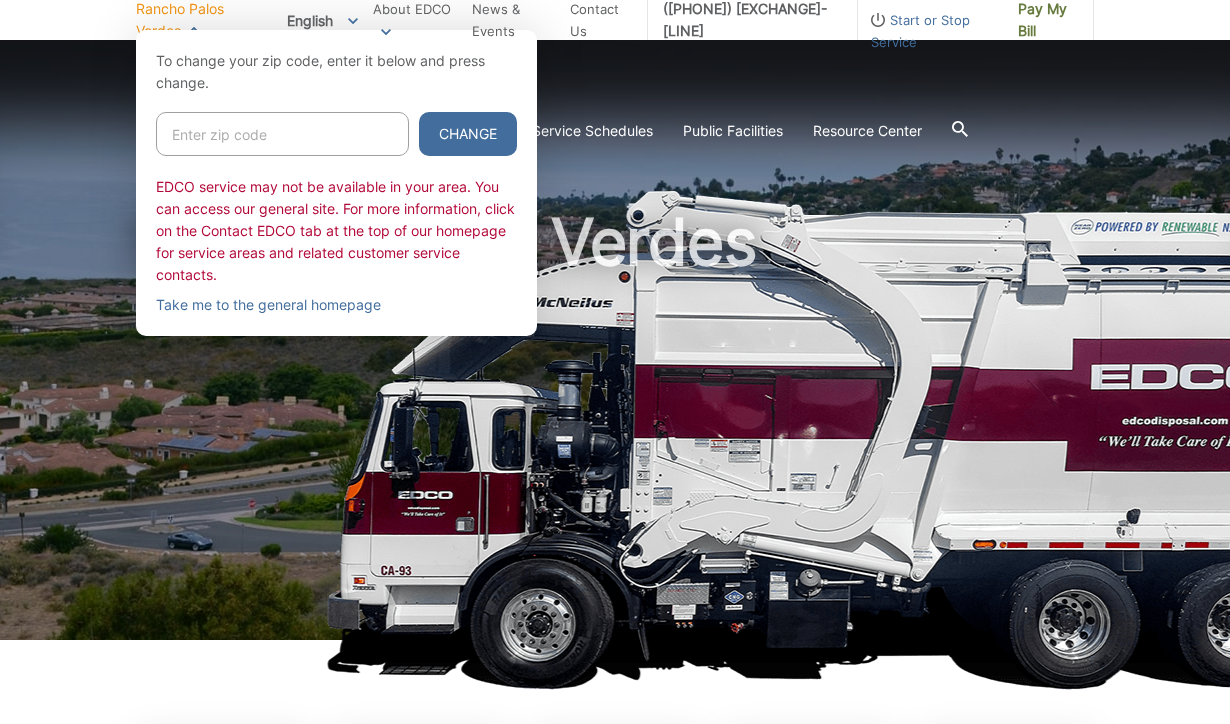click at bounding box center [615, 392] 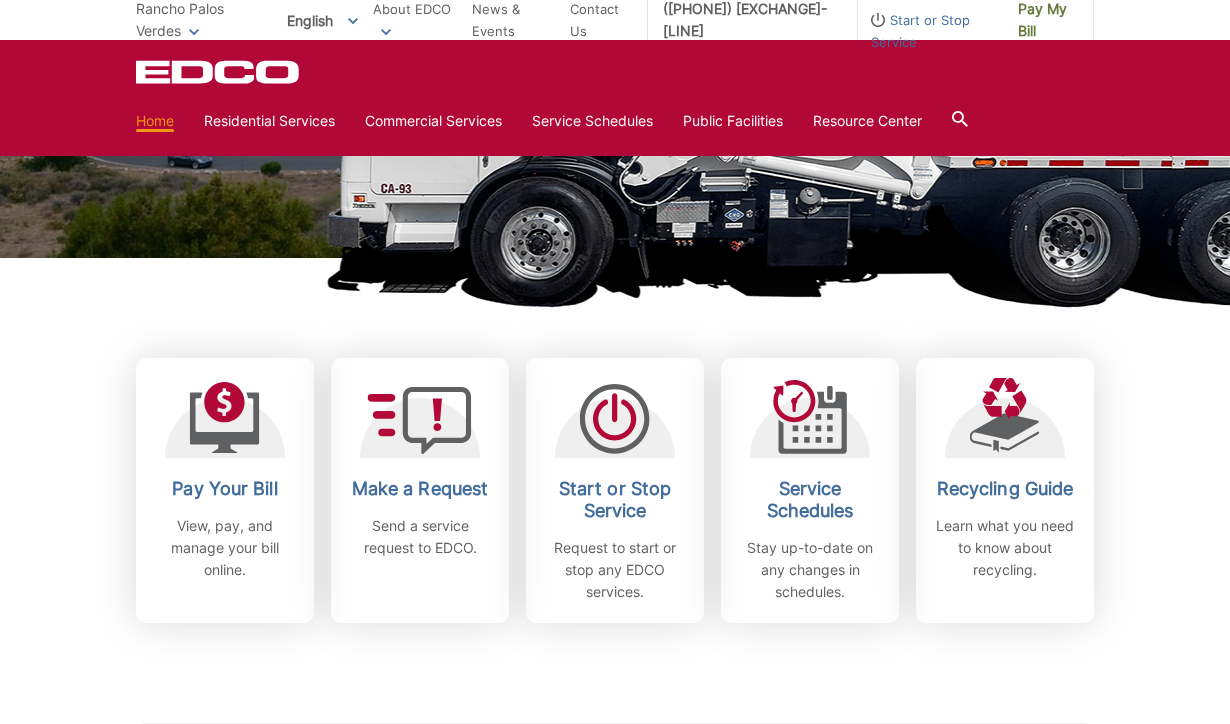 scroll, scrollTop: 0, scrollLeft: 0, axis: both 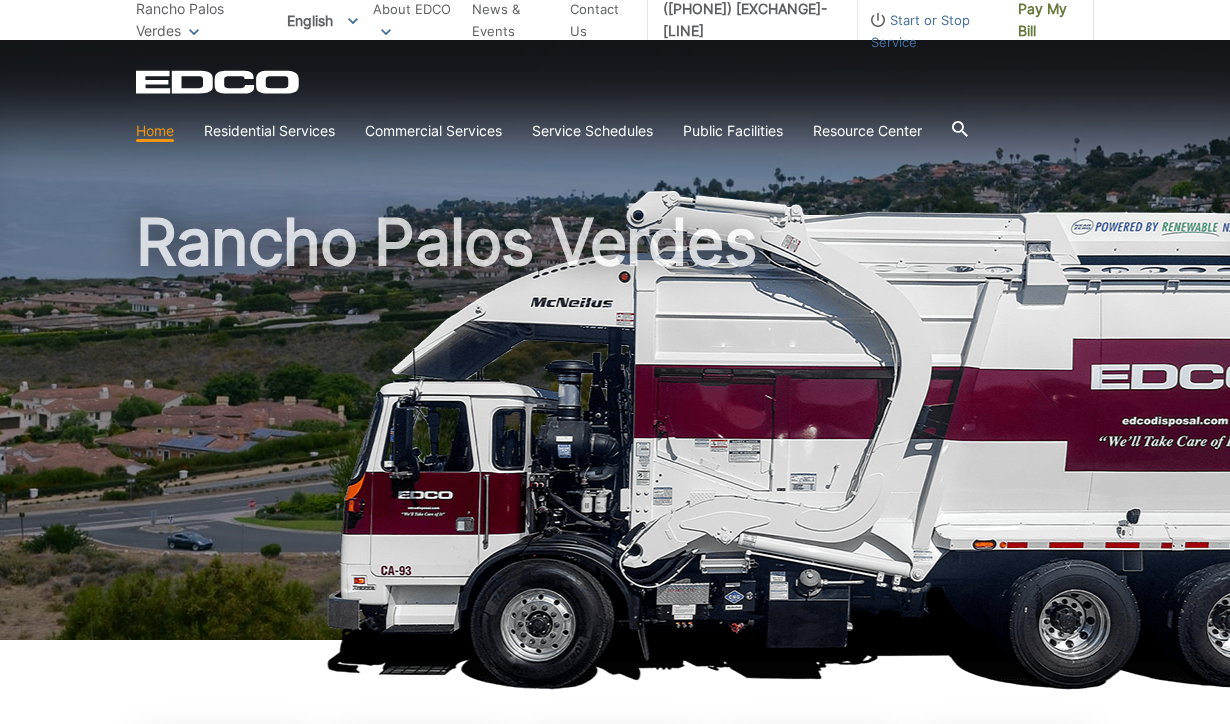 click on "Home" at bounding box center (155, 131) 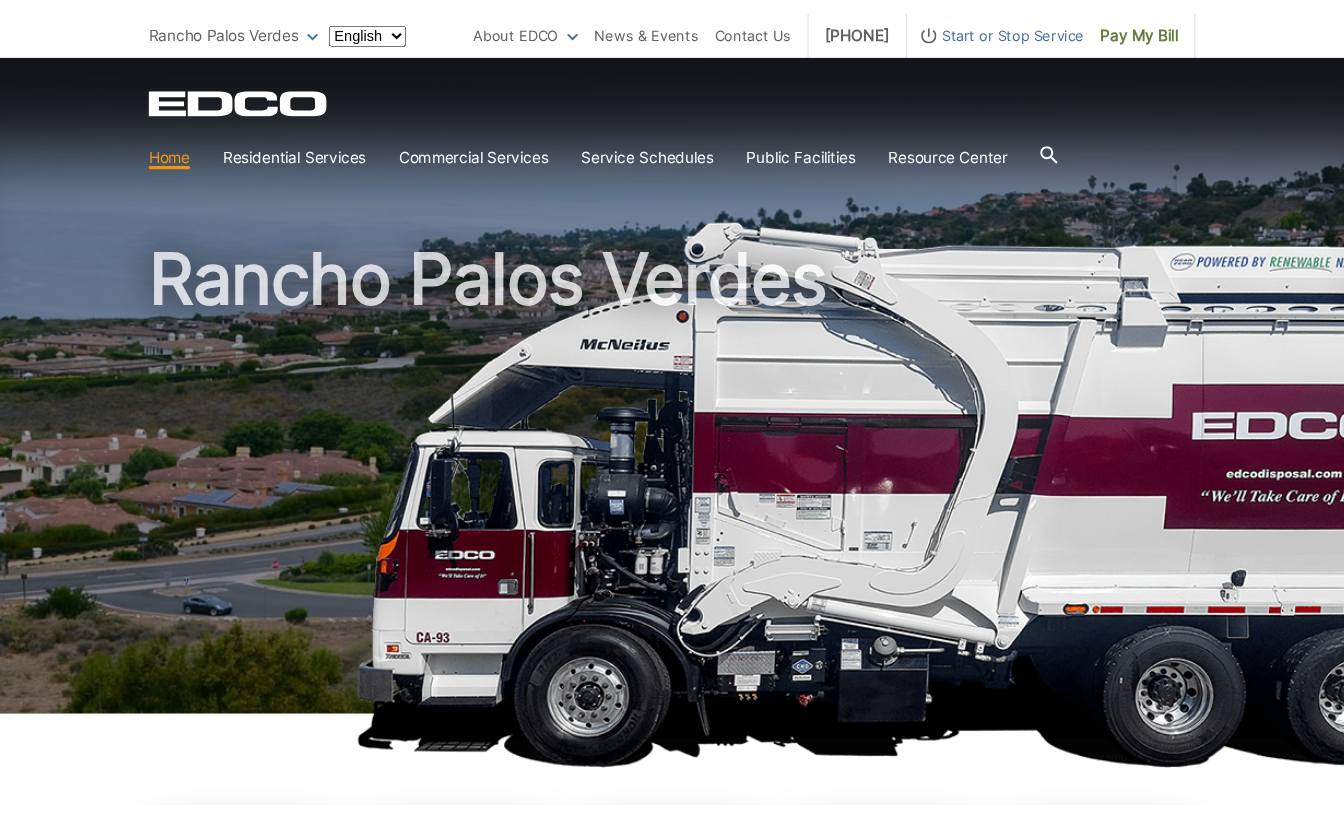 scroll, scrollTop: 0, scrollLeft: 0, axis: both 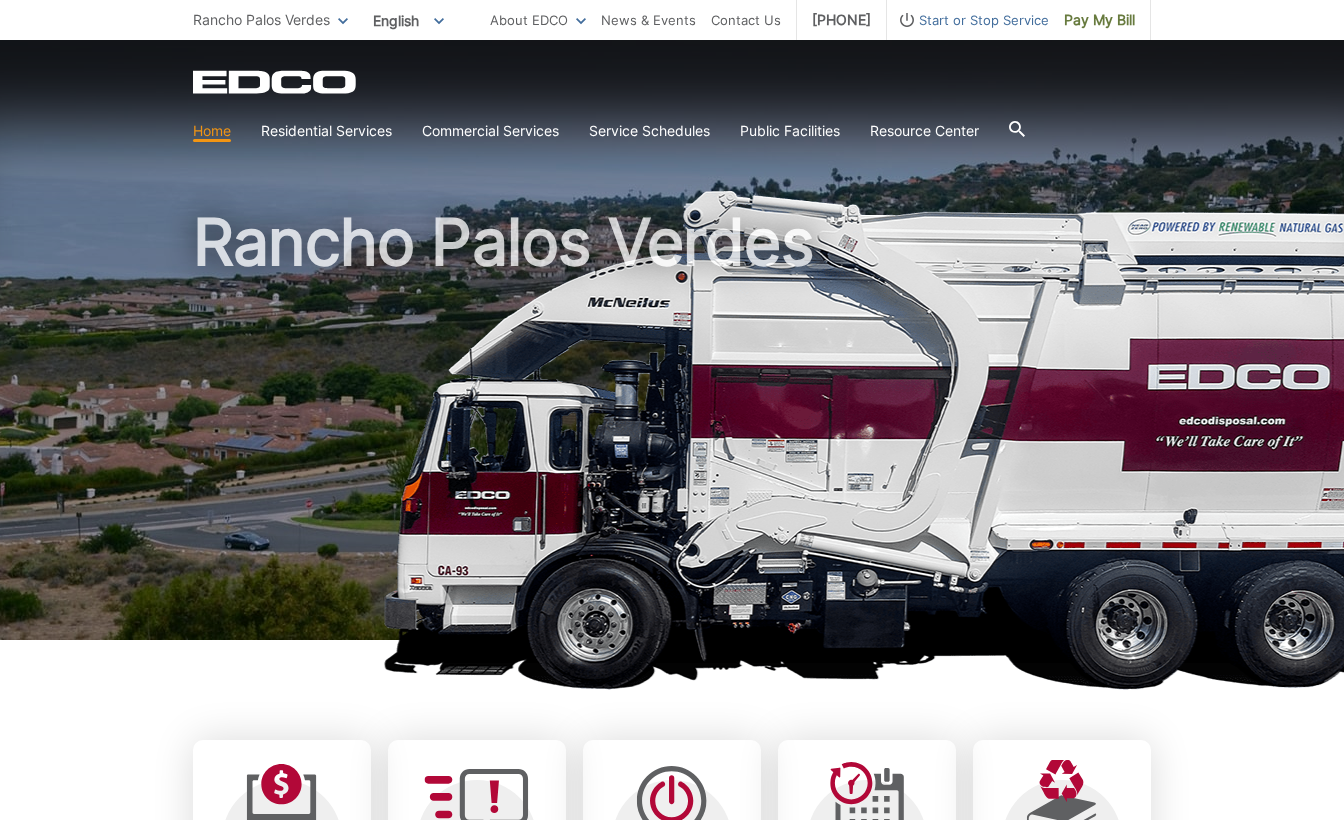 click on "Home" at bounding box center (212, 131) 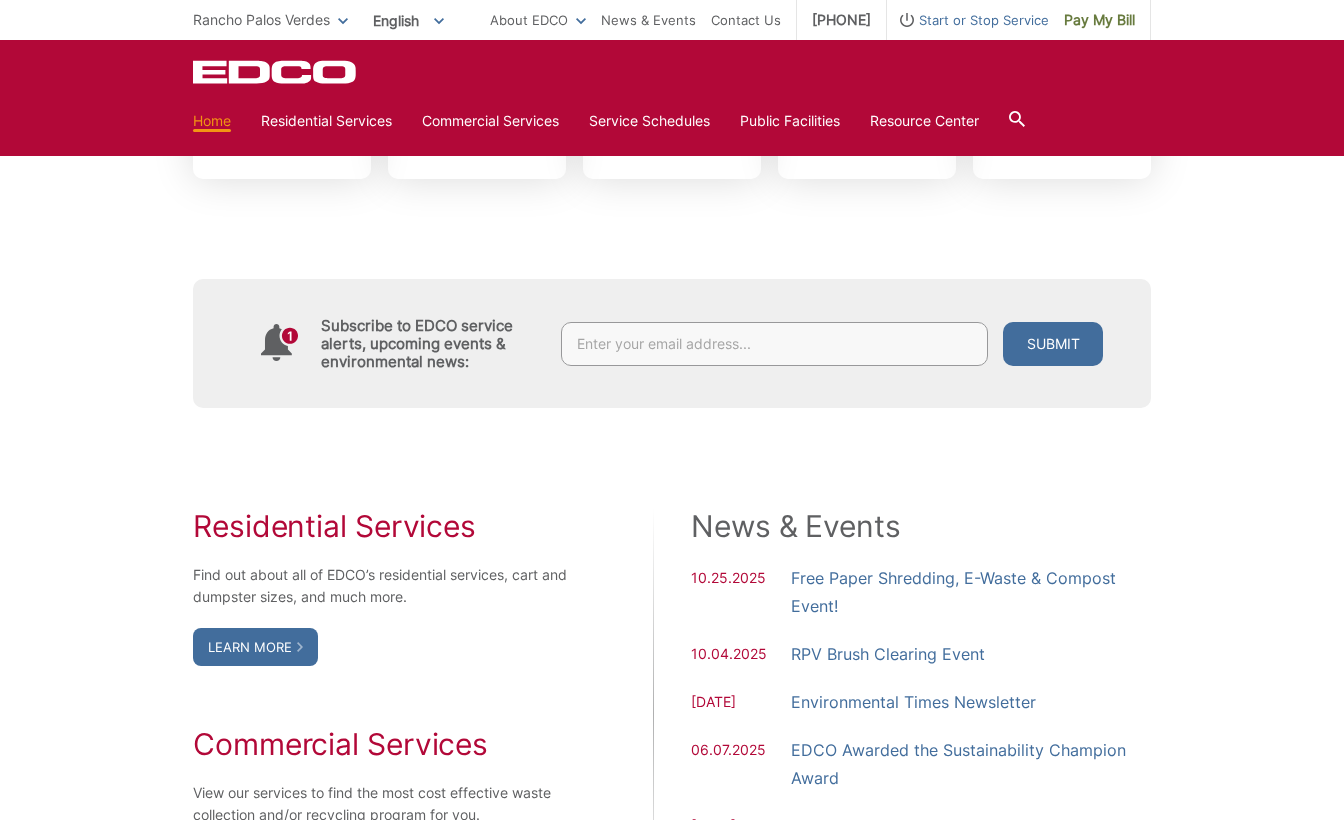 scroll, scrollTop: 0, scrollLeft: 0, axis: both 